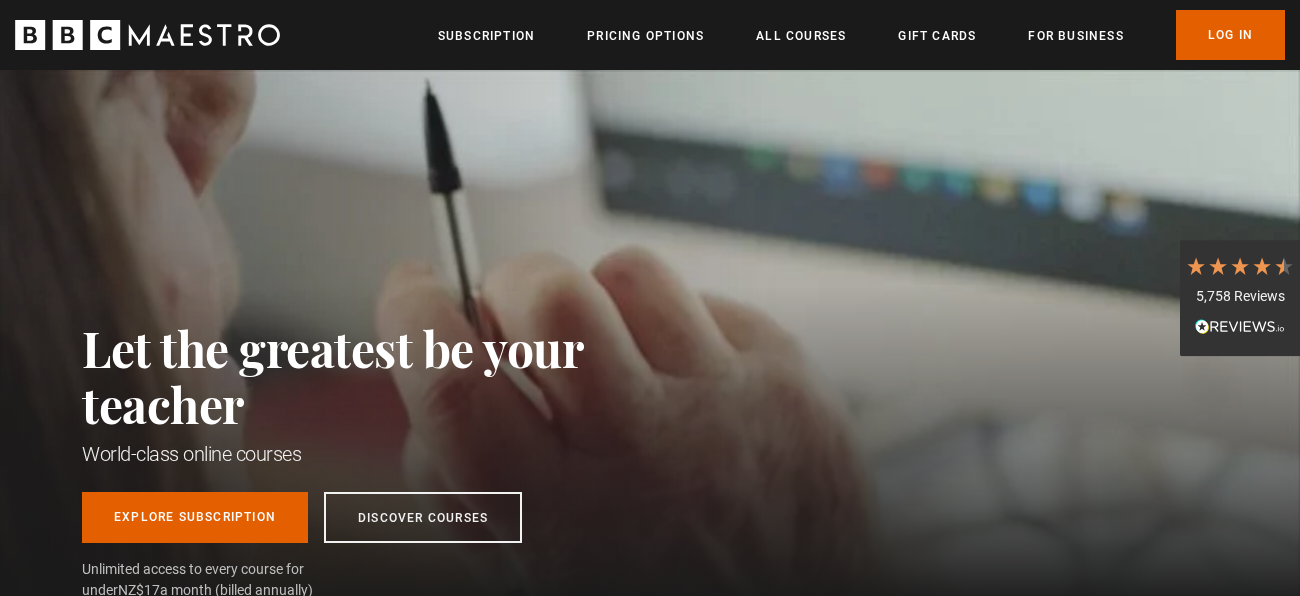 scroll, scrollTop: 0, scrollLeft: 0, axis: both 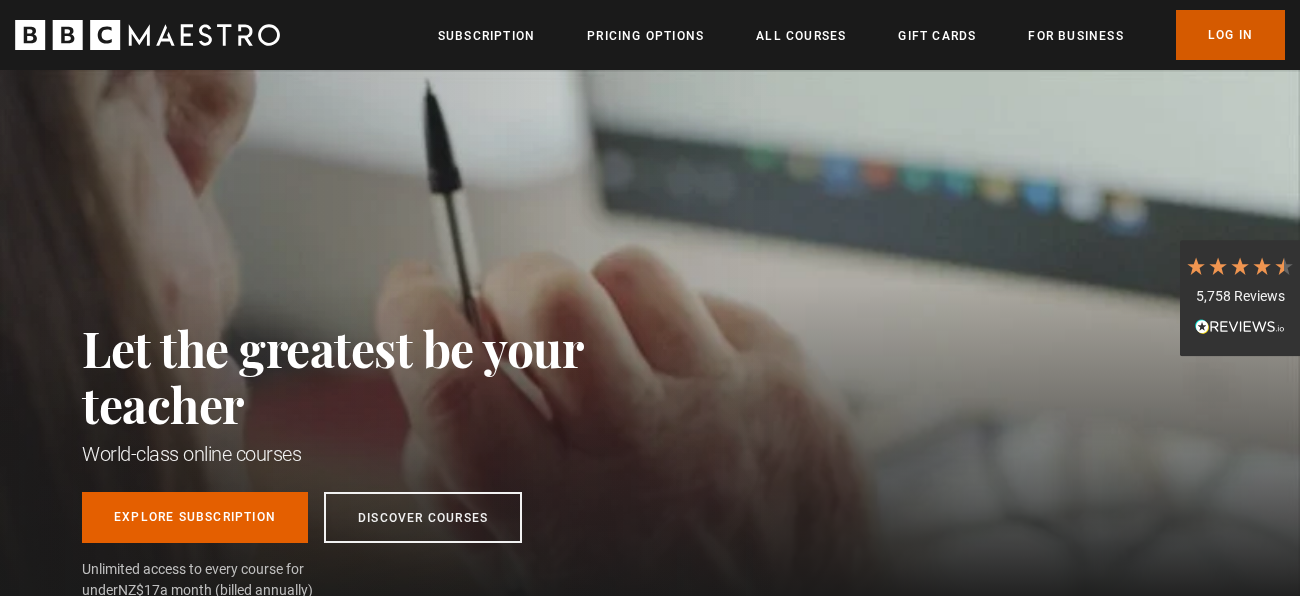 click on "Log In" at bounding box center [1230, 35] 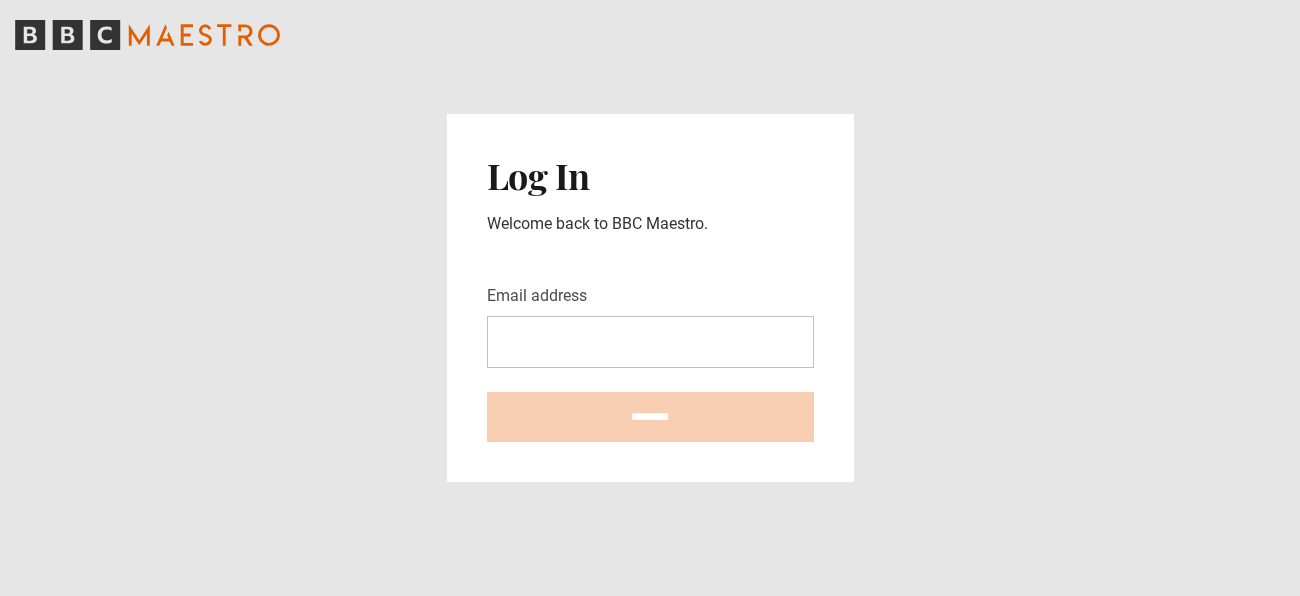 scroll, scrollTop: 0, scrollLeft: 0, axis: both 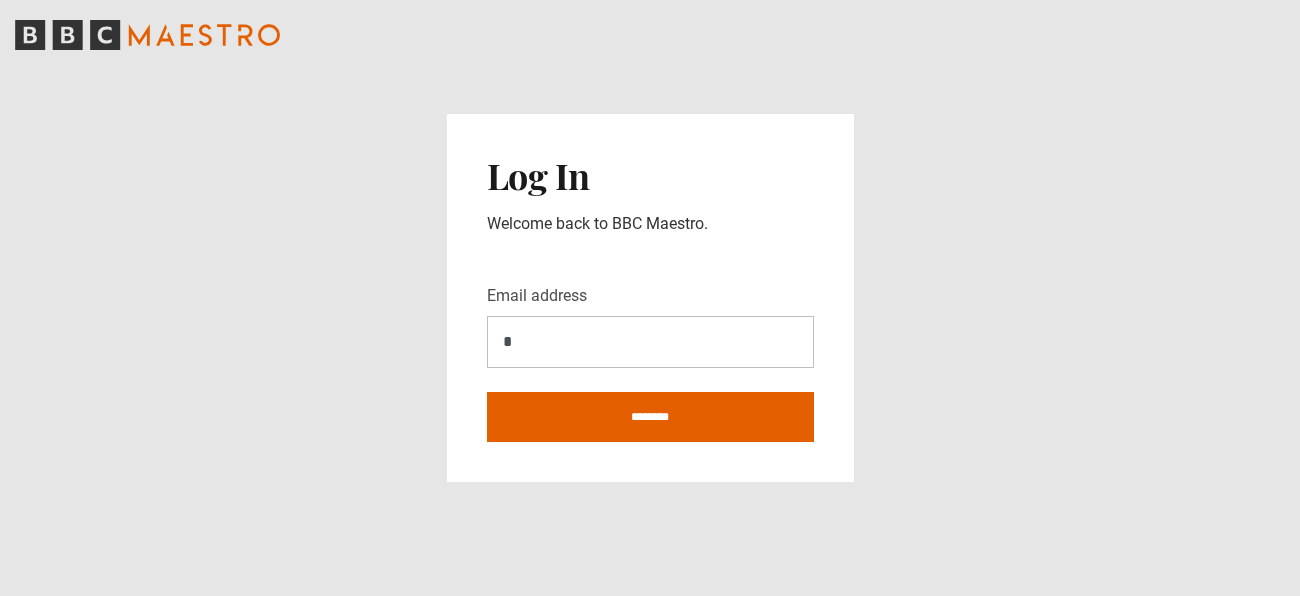 type on "**********" 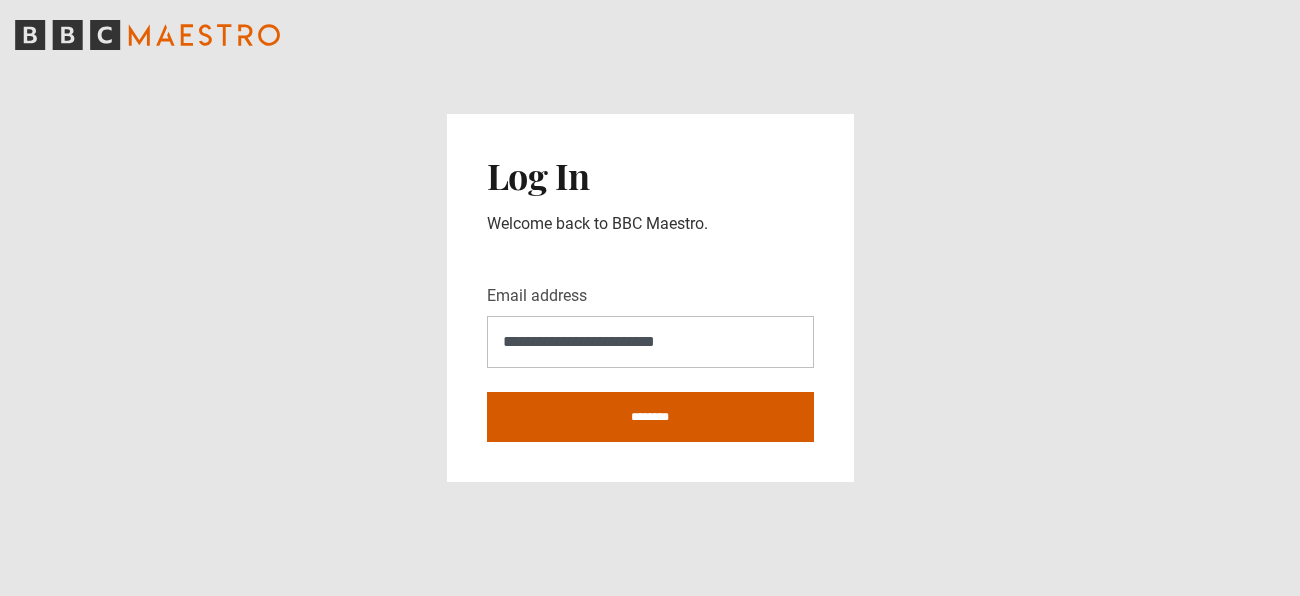 click on "********" at bounding box center [650, 417] 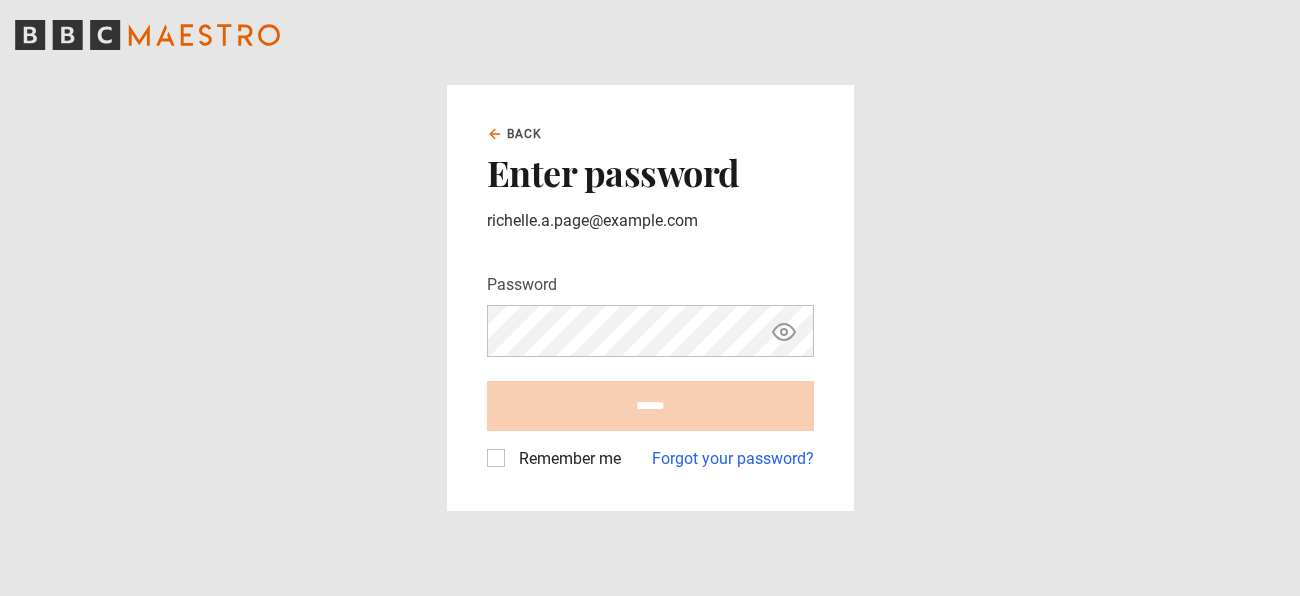 scroll, scrollTop: 0, scrollLeft: 0, axis: both 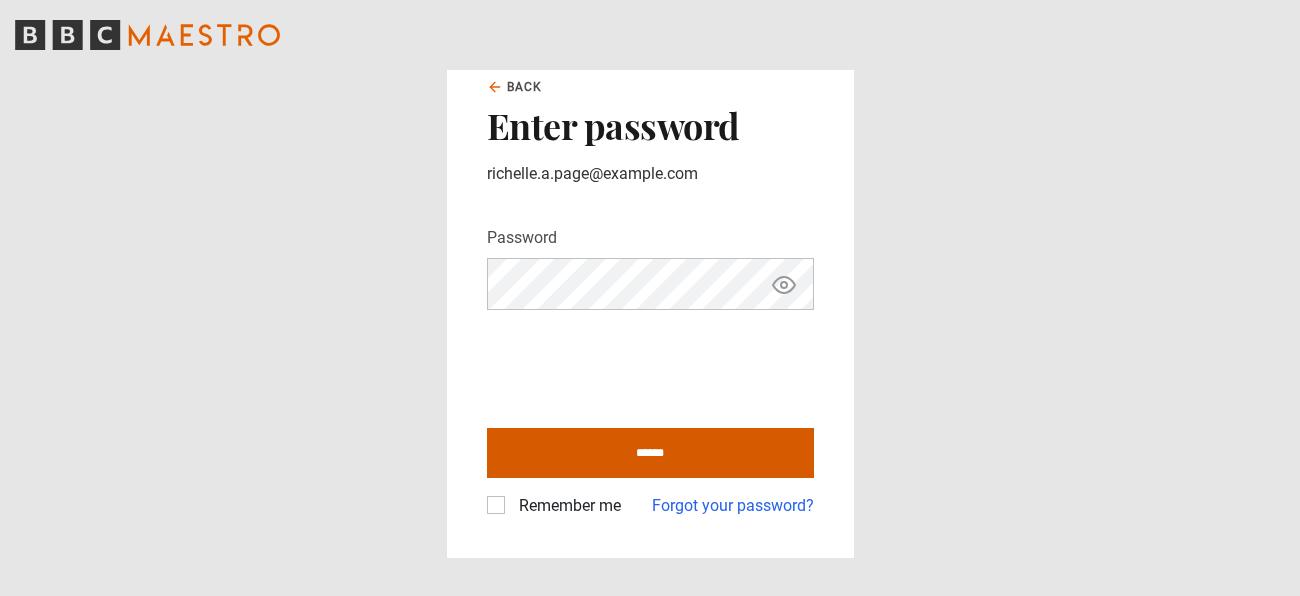 click on "******" at bounding box center [650, 453] 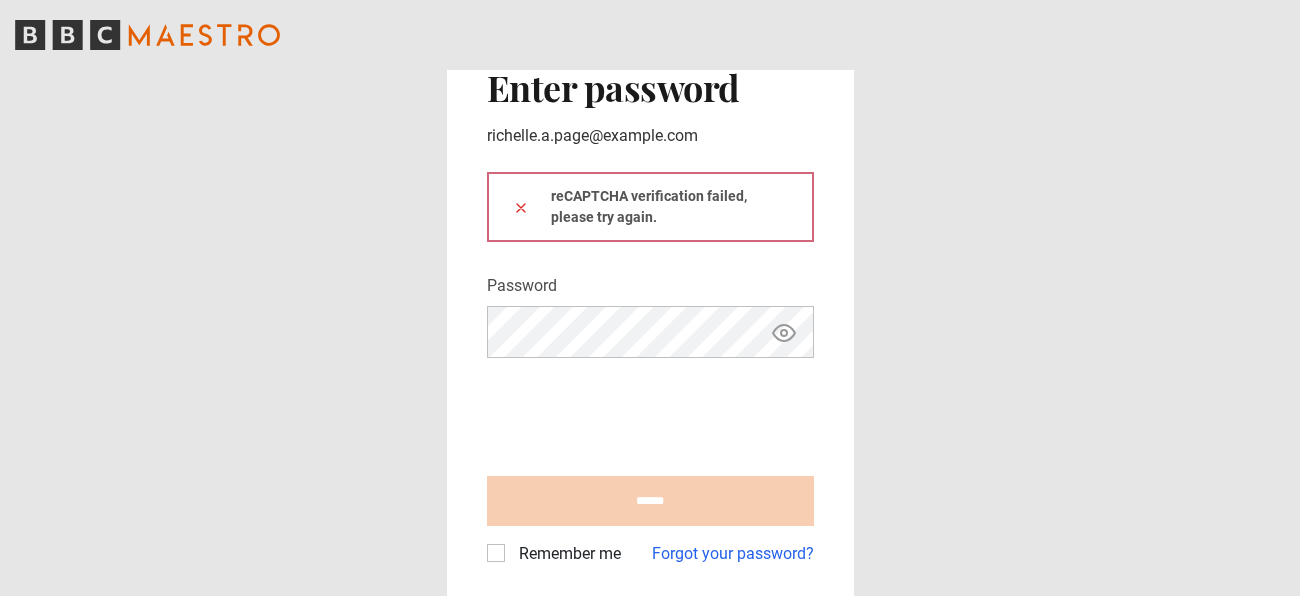 scroll, scrollTop: 0, scrollLeft: 0, axis: both 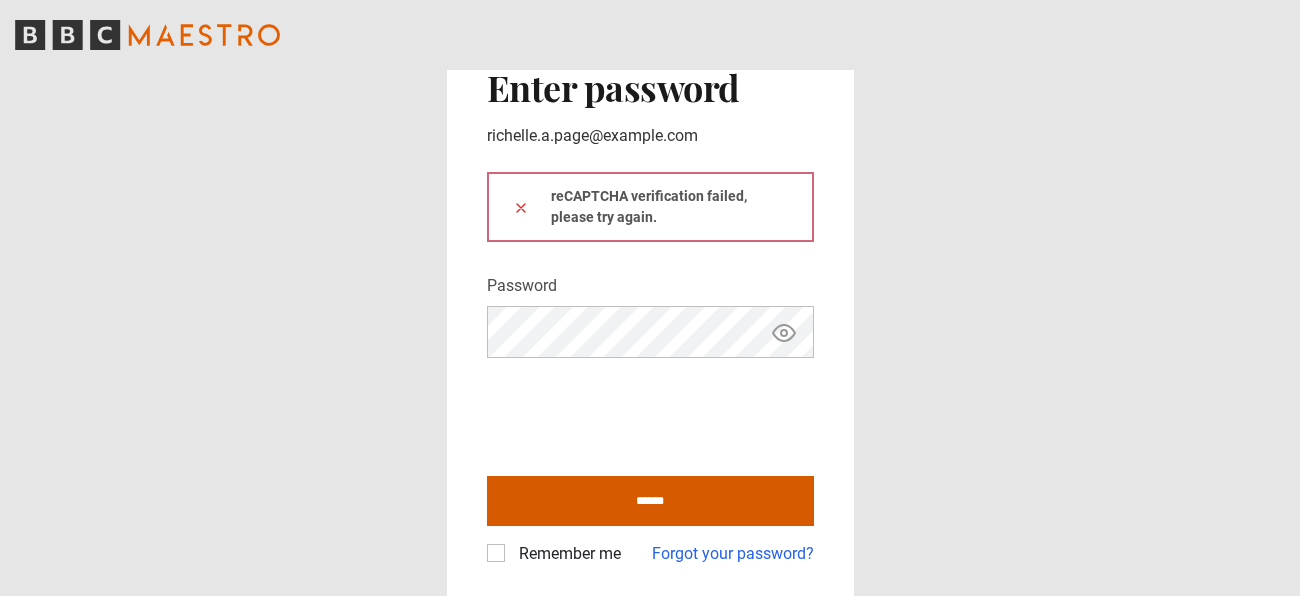 click on "******" at bounding box center [650, 501] 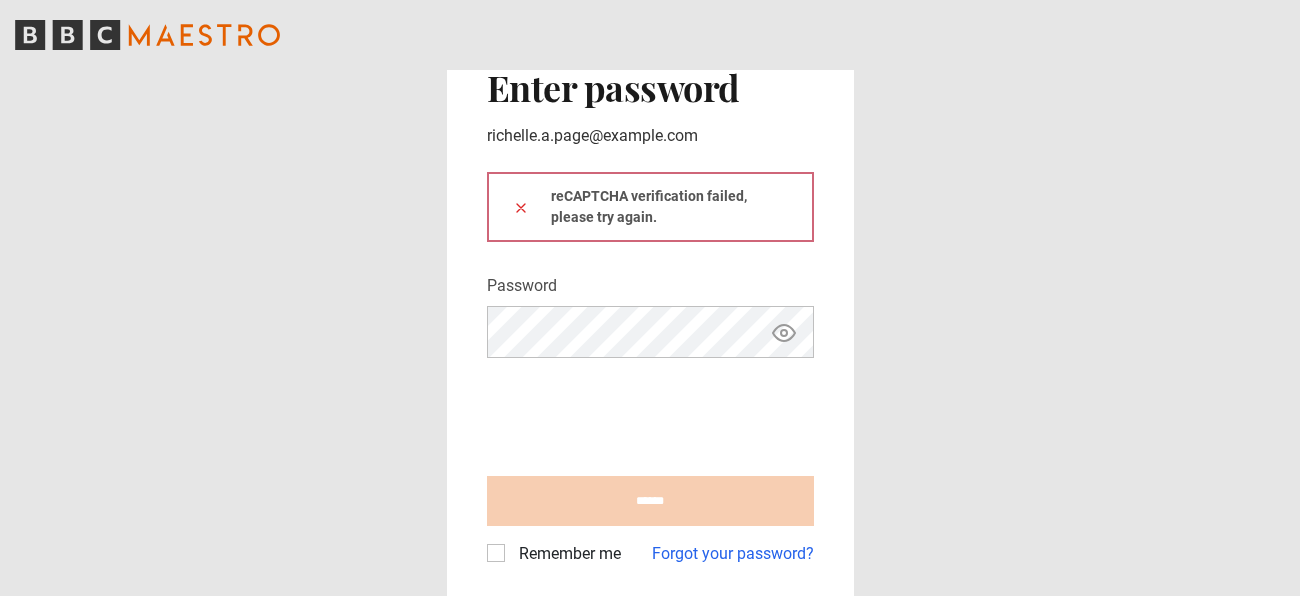 scroll, scrollTop: 0, scrollLeft: 0, axis: both 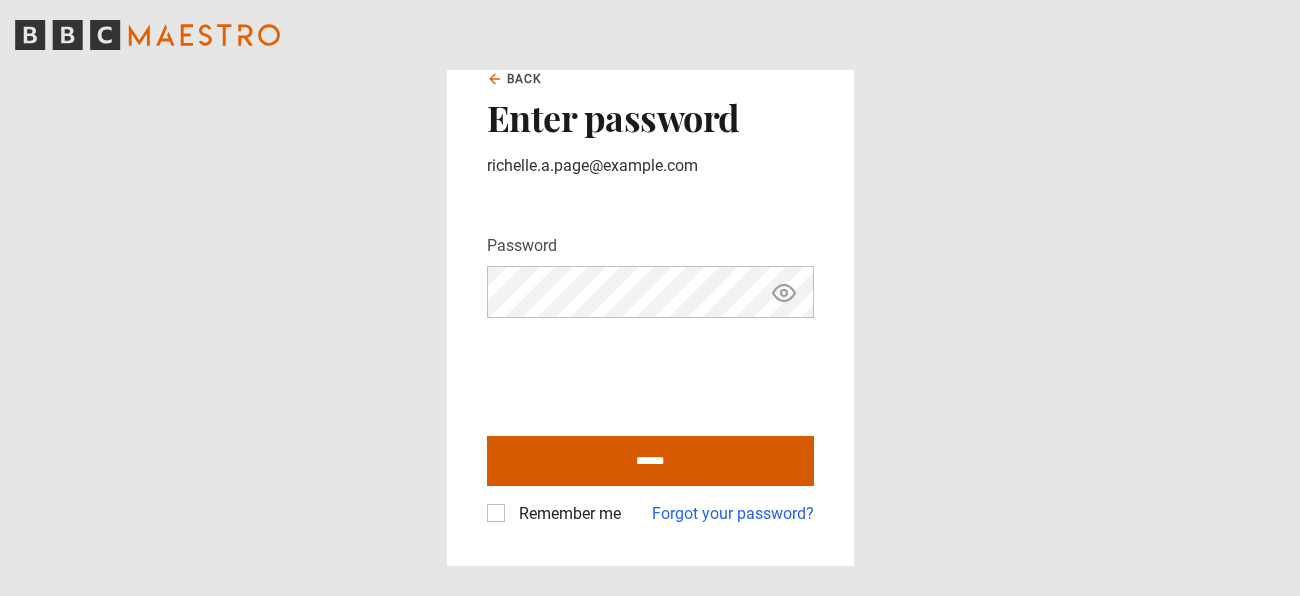 click on "******" at bounding box center [650, 461] 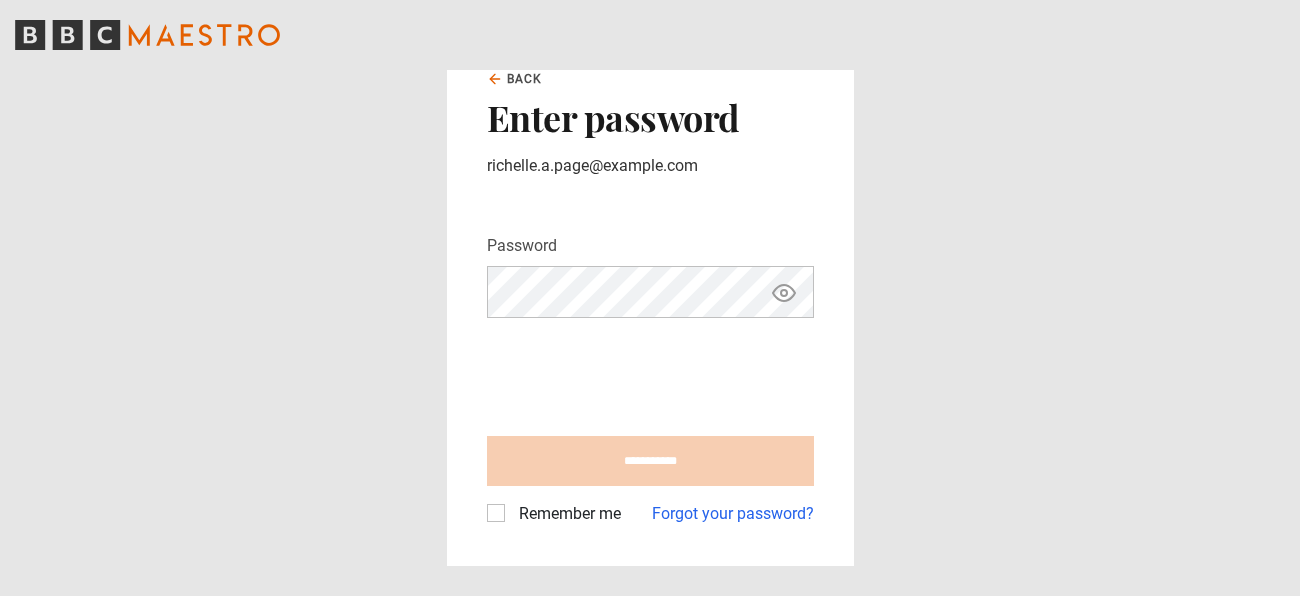 type on "**********" 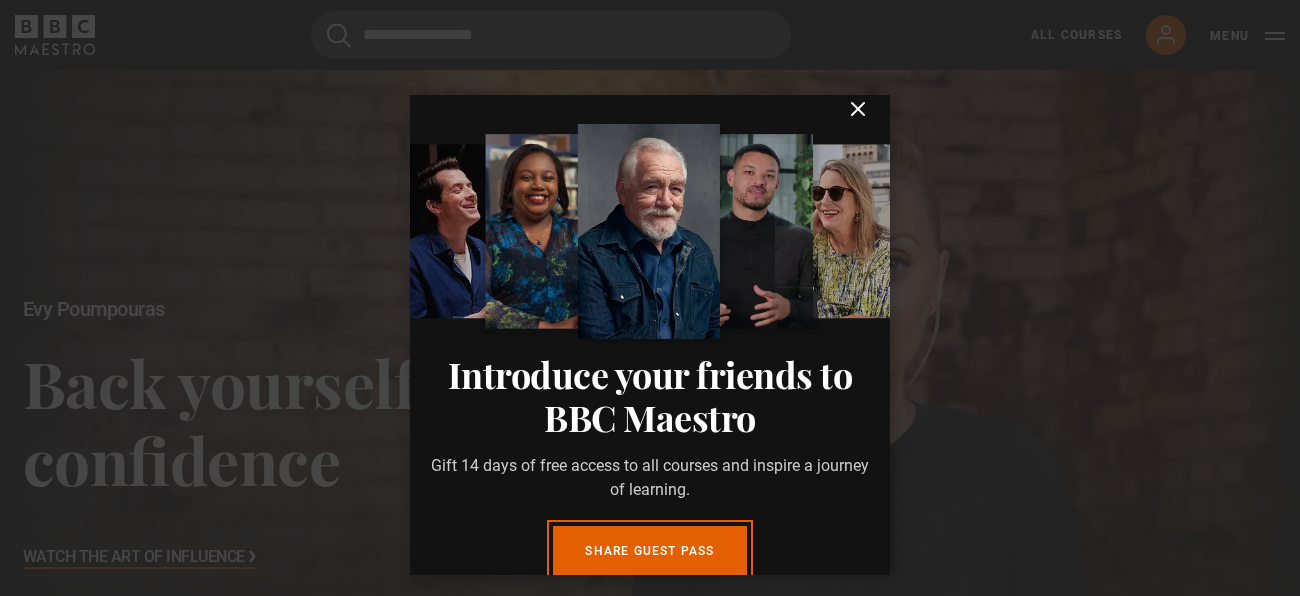 scroll, scrollTop: 0, scrollLeft: 0, axis: both 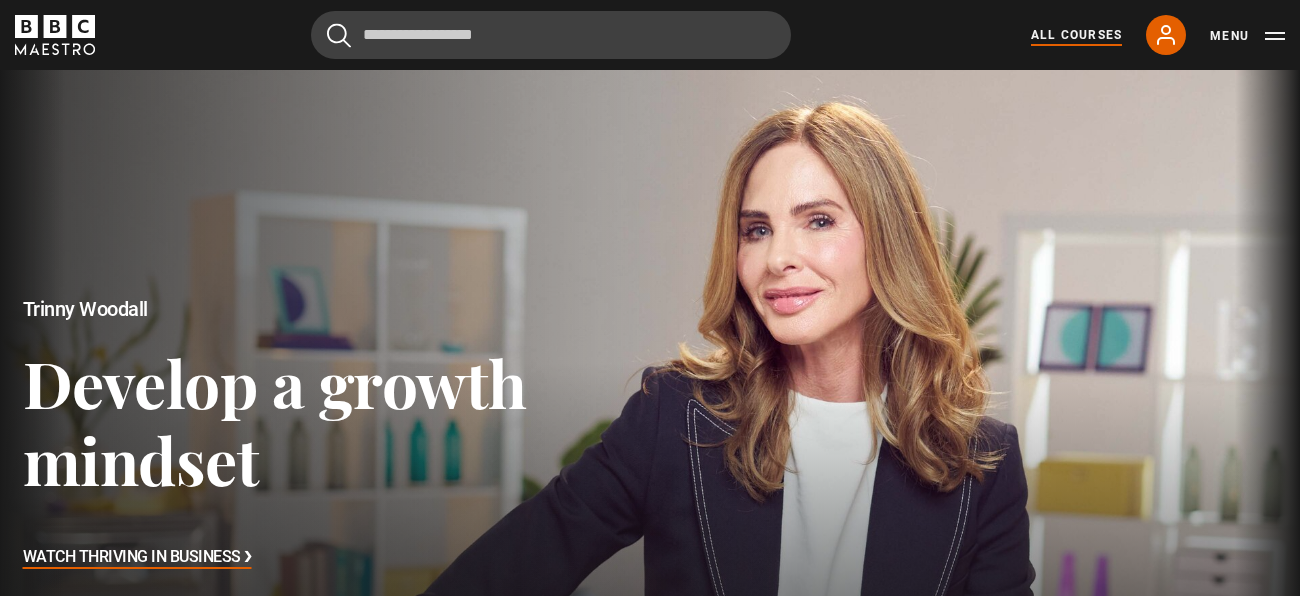 click on "All Courses" at bounding box center (1076, 35) 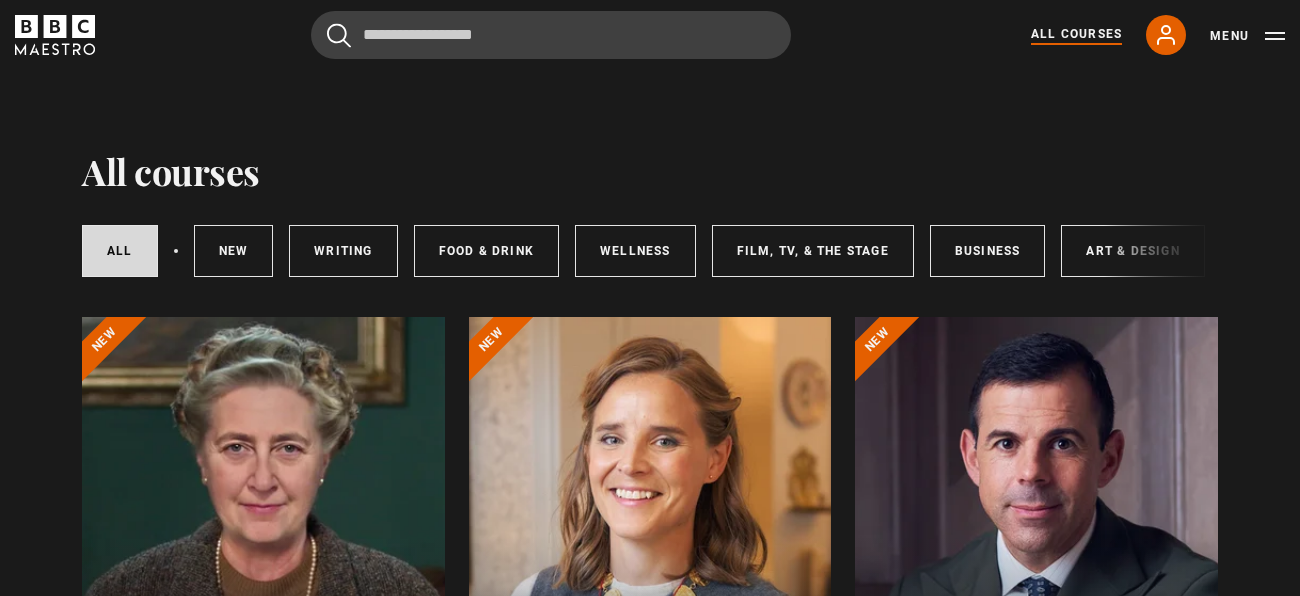 scroll, scrollTop: 0, scrollLeft: 0, axis: both 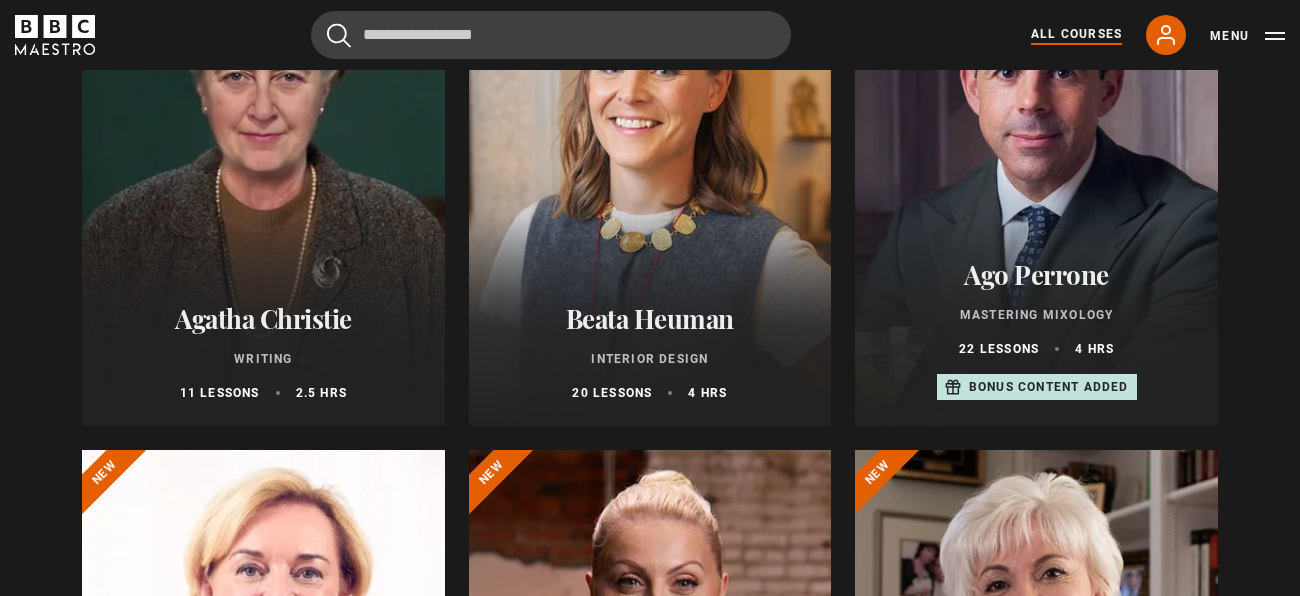 click at bounding box center (263, 186) 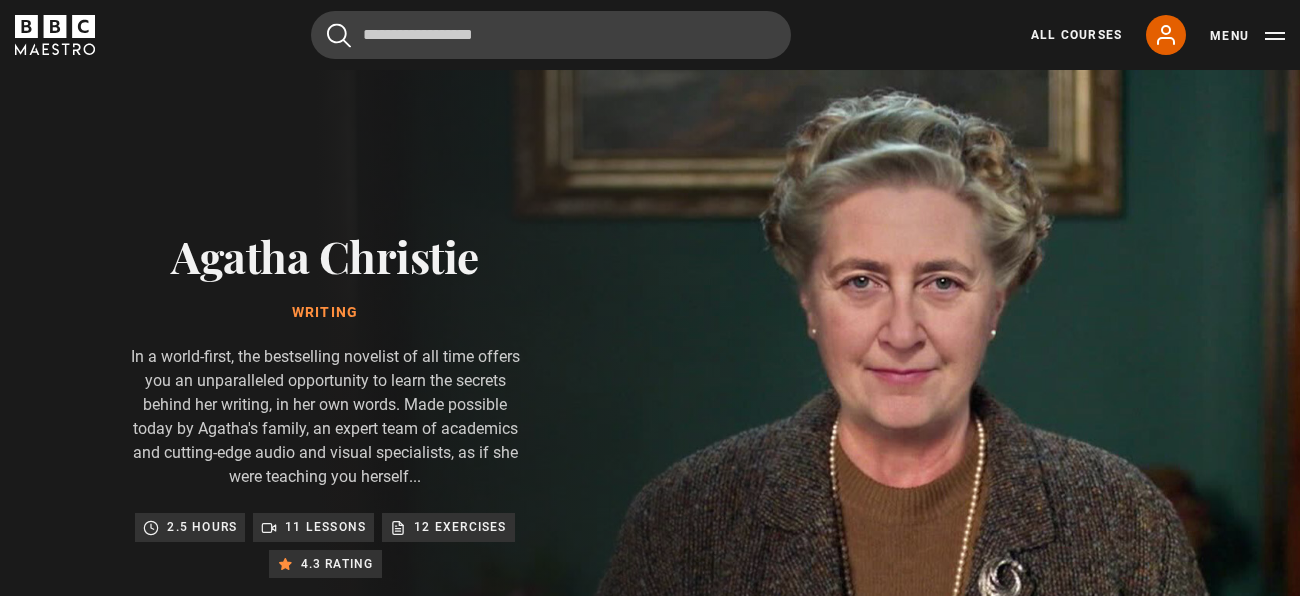 scroll, scrollTop: 0, scrollLeft: 0, axis: both 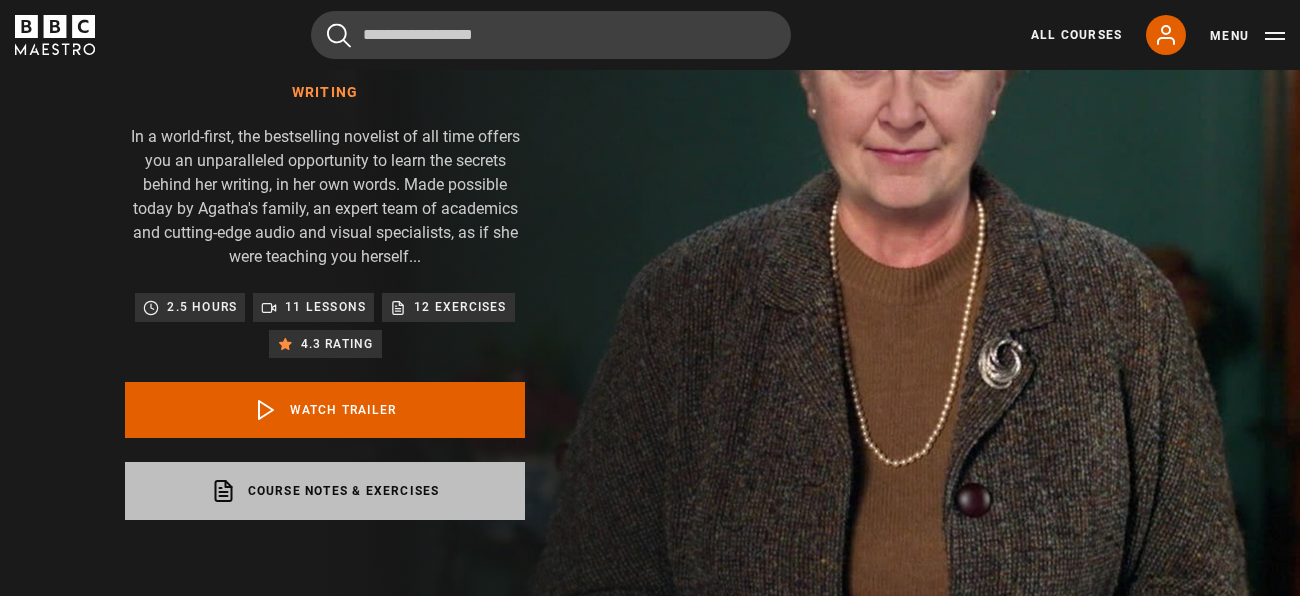 click on "Course notes & exercises
opens in a new tab" at bounding box center [325, 491] 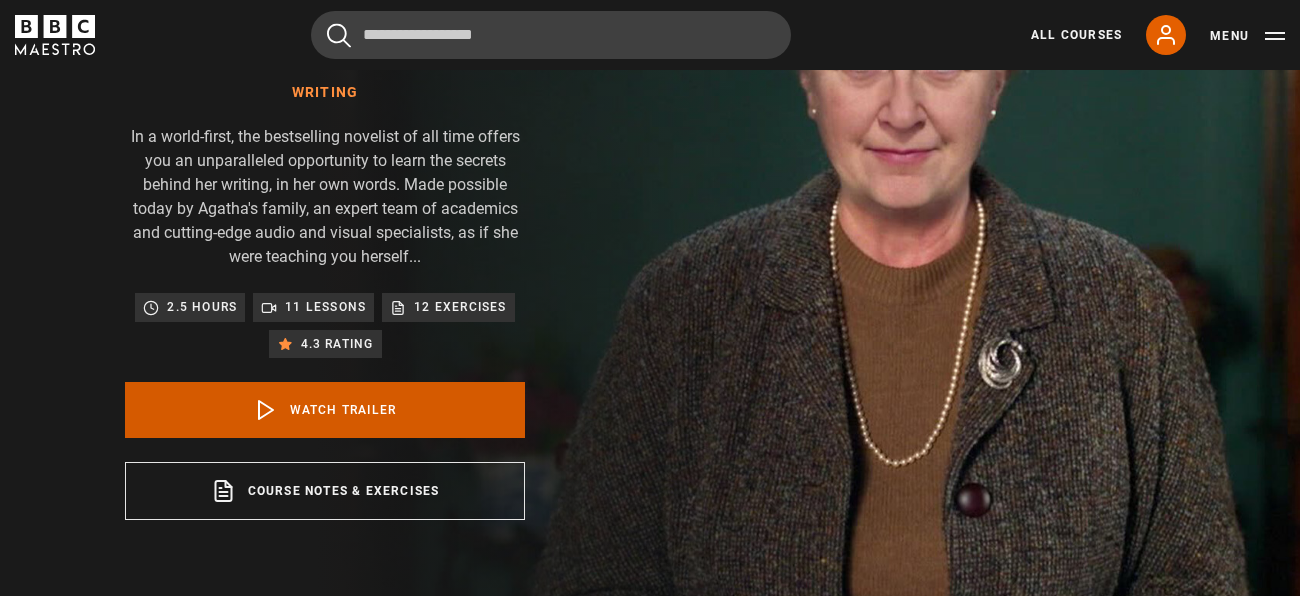 click on "Watch Trailer" at bounding box center (325, 410) 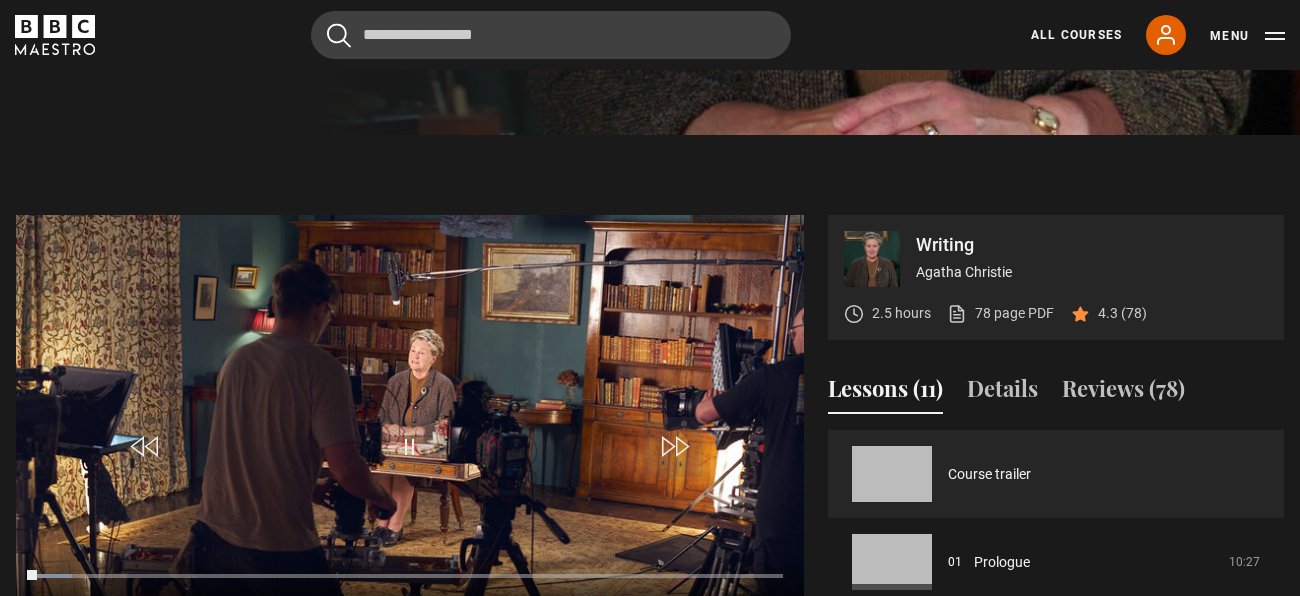 scroll, scrollTop: 900, scrollLeft: 0, axis: vertical 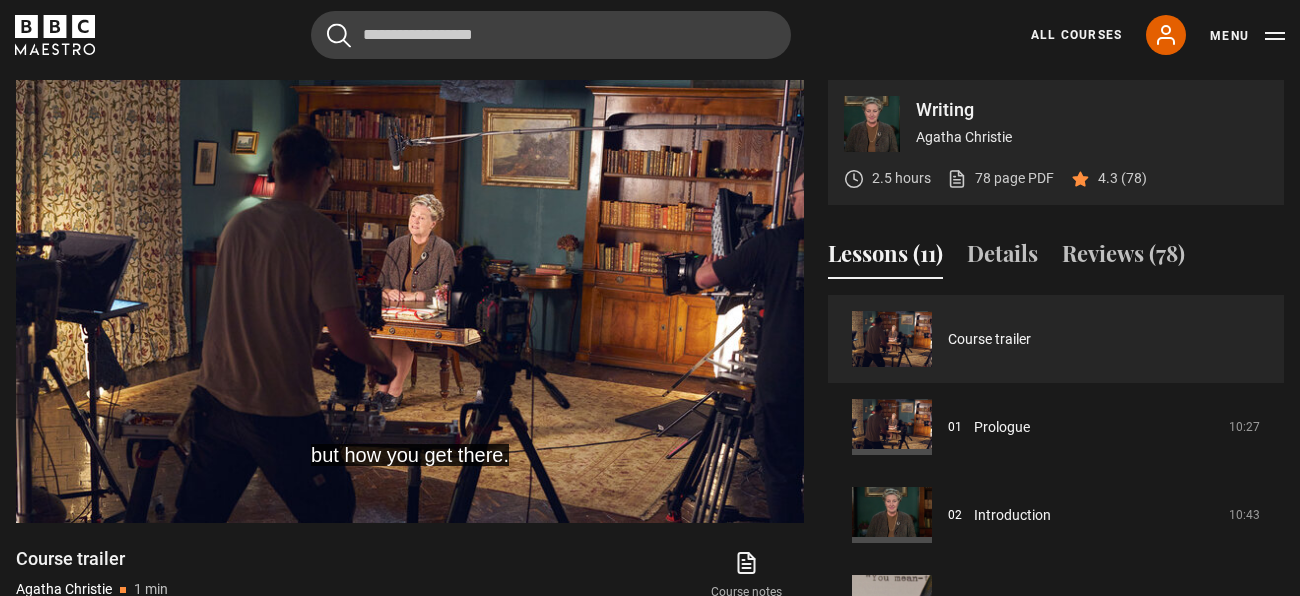 click on "Writing
Agatha Christie
2.5 hours
78 page PDF
(opens in new tab)
4.3 (78)
but how you get there. Video Player is loading. Play Video 10s Skip Back 10 seconds Pause 10s Skip Forward 10 seconds Loaded :  80.95% 0:27 Pause Mute Current Time  0:27 - Duration  1:45 1x Playback Rate 2x 1.5x 1x , selected 0.5x auto Quality 360p 720p 1080p 2160p Auto , selected Captions captions off English  Captions , selected This is a modal window.
Lesson Completed
Up next
Prologue
Cancel" at bounding box center (650, 403) 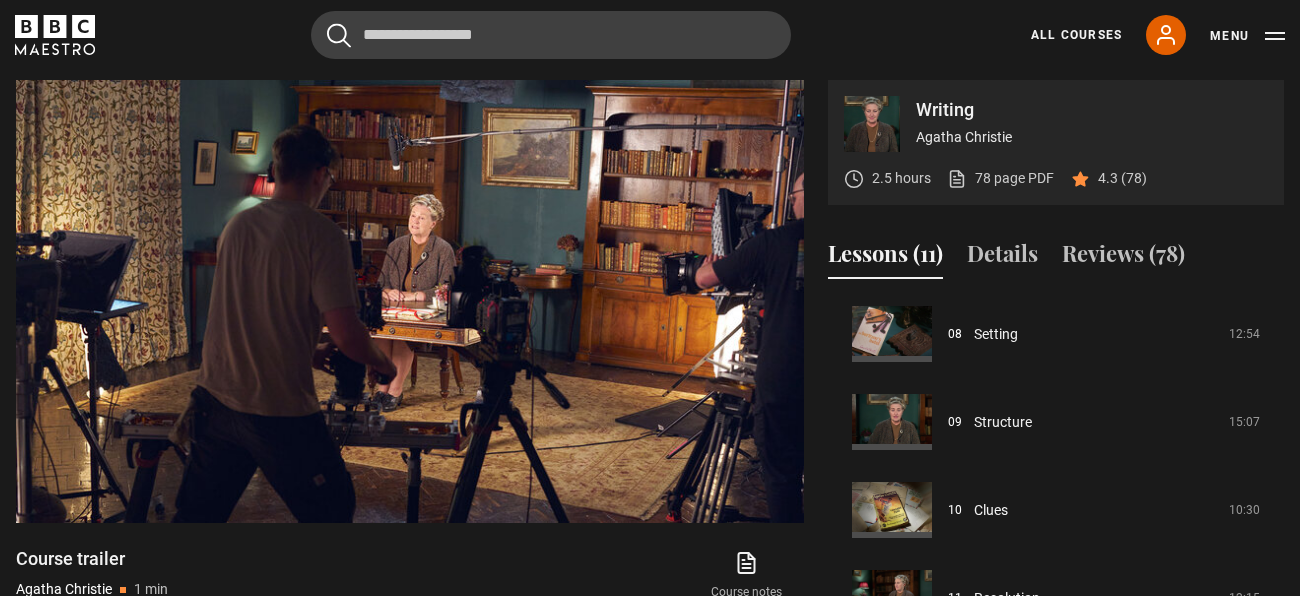 scroll, scrollTop: 710, scrollLeft: 0, axis: vertical 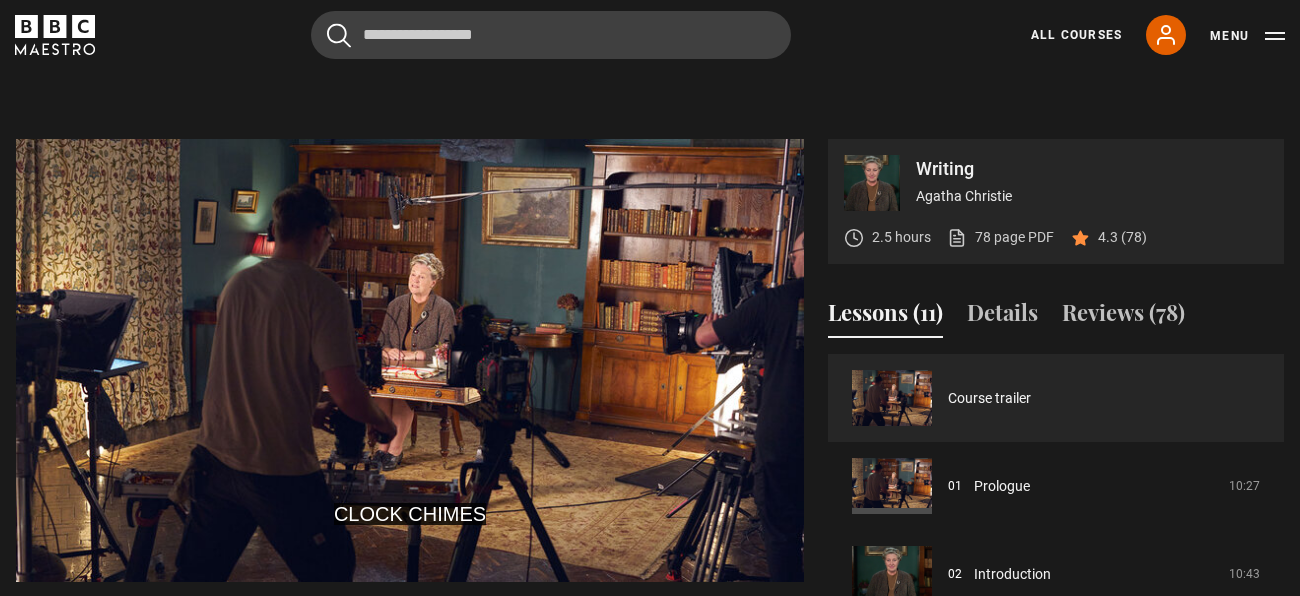 click on "4.3 (78)" at bounding box center (1122, 237) 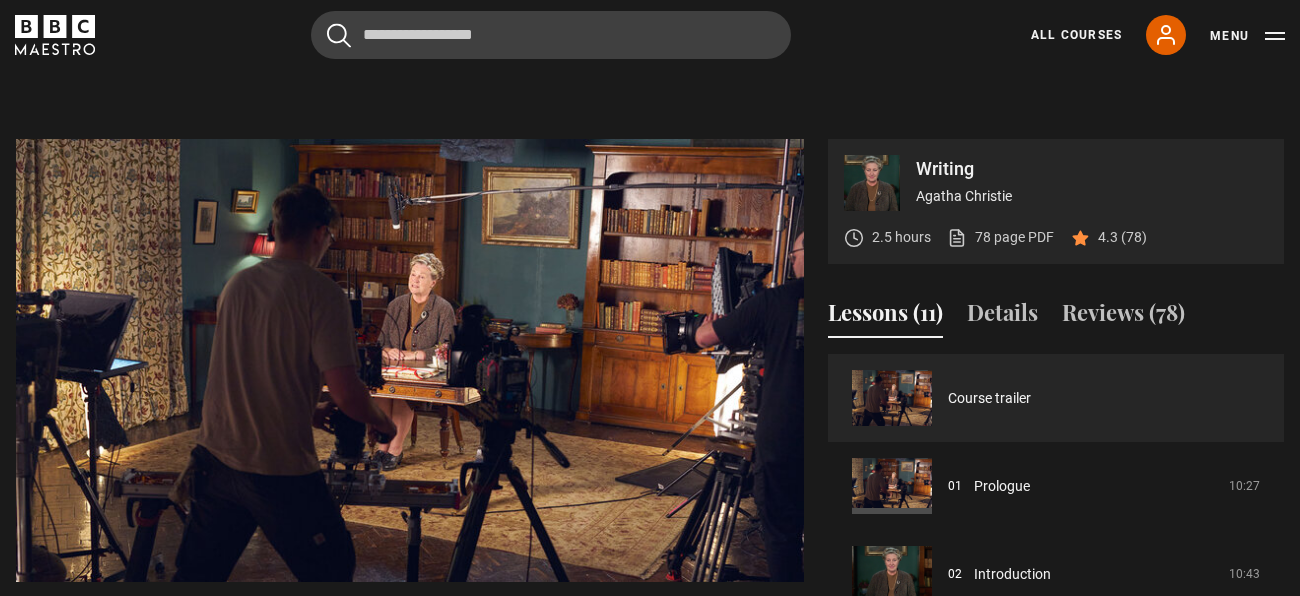 click on "4.3 (78)" at bounding box center (1122, 237) 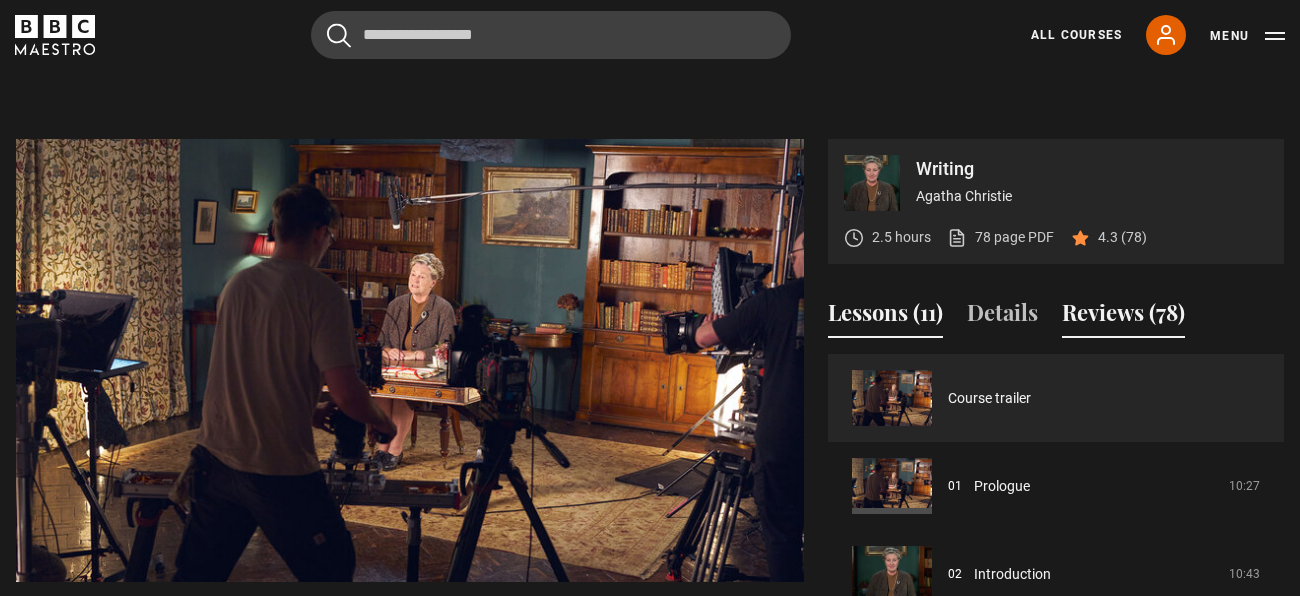 click on "Reviews (78)" at bounding box center [1123, 317] 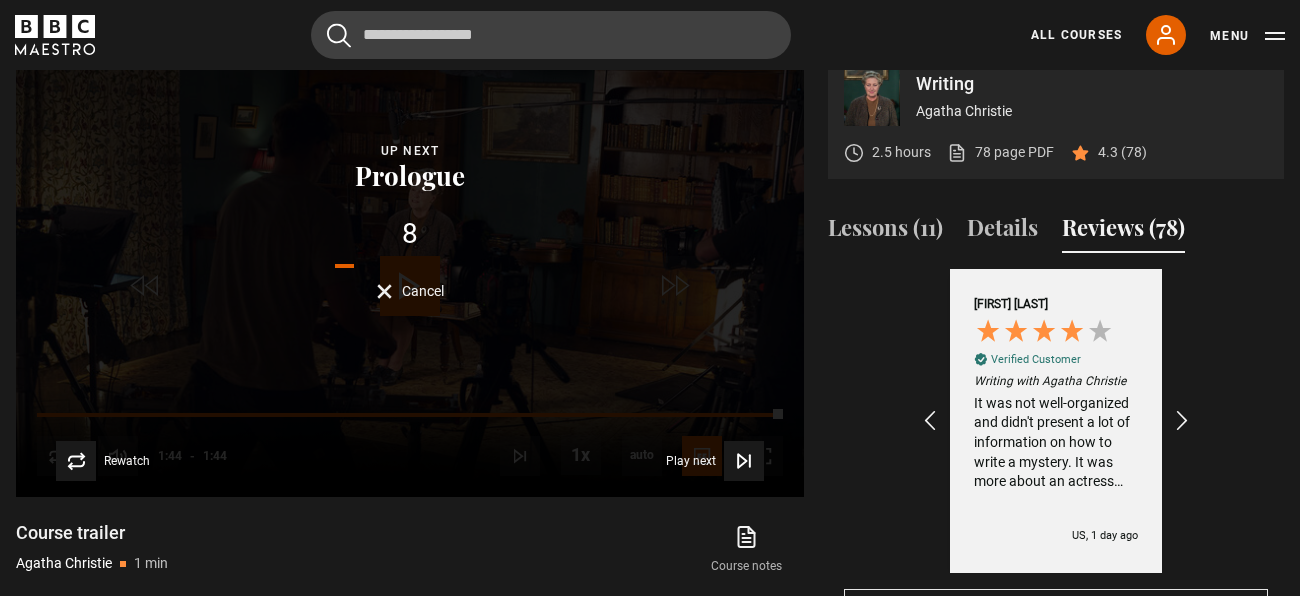 scroll, scrollTop: 943, scrollLeft: 0, axis: vertical 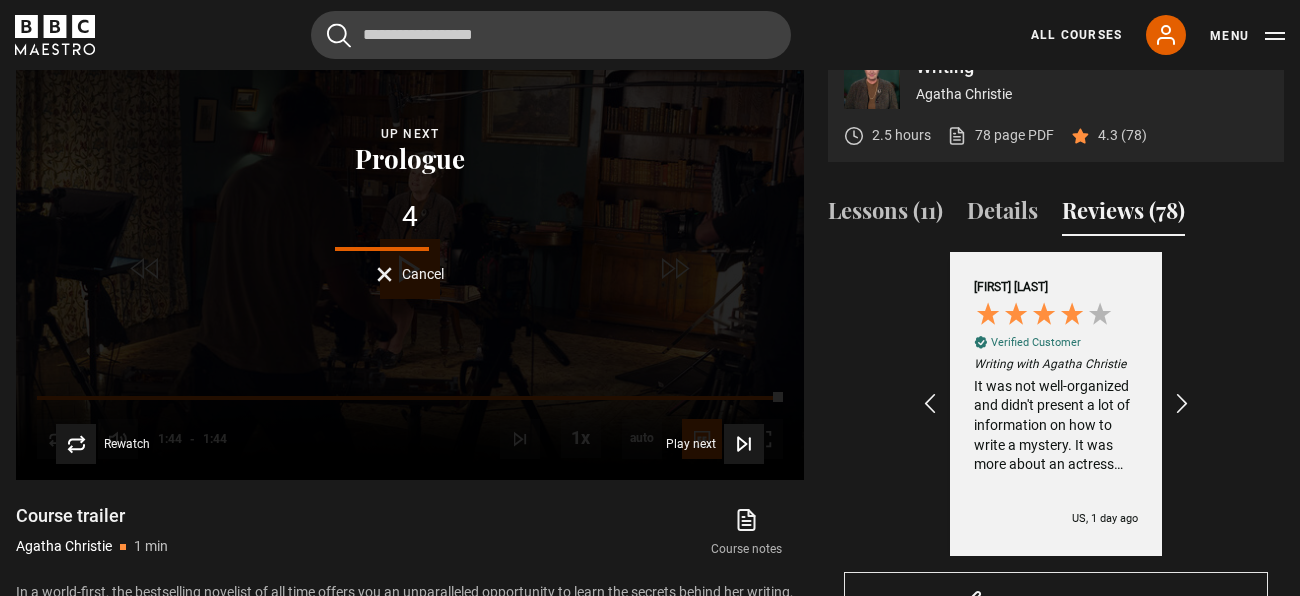 click on "Bonnie O
Verified Customer Writing with Agatha Christie It was not well-organized and didn't present a lot of information on how to write a mystery. It was more about an actress pretending to be Agatha Christie, and an overview of Agatha's general thoughts on writing. I got more out of other BBC  Maestro writing courses. US, 1 day ago" at bounding box center [1056, 404] 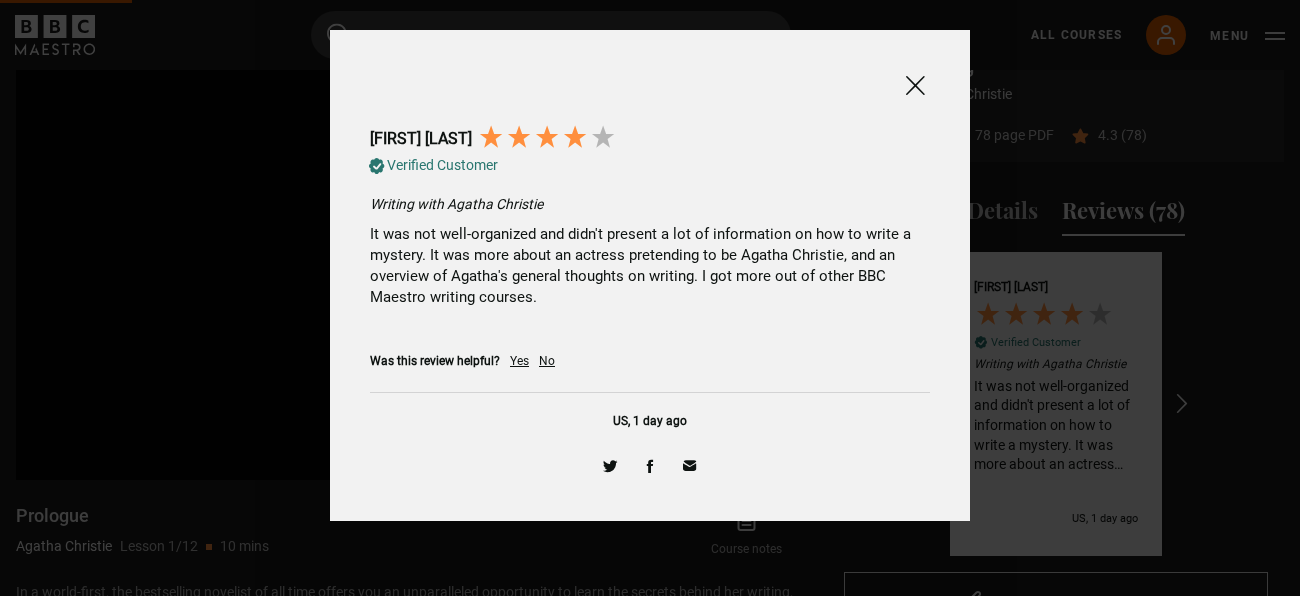 click at bounding box center (915, 85) 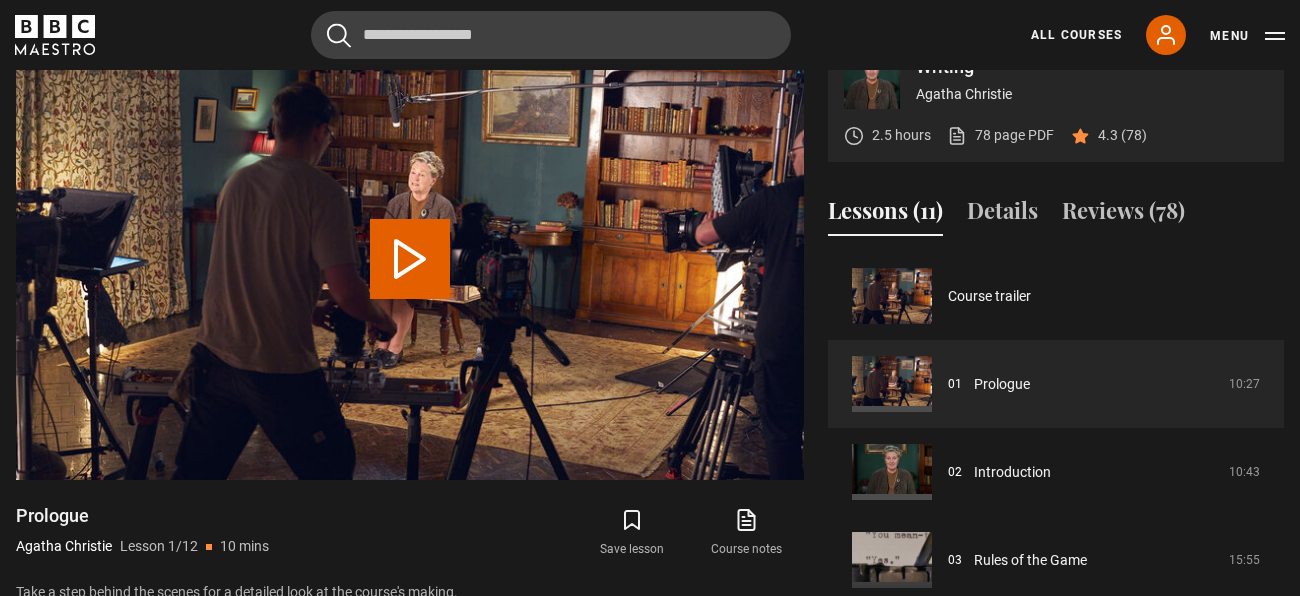 scroll, scrollTop: 900, scrollLeft: 0, axis: vertical 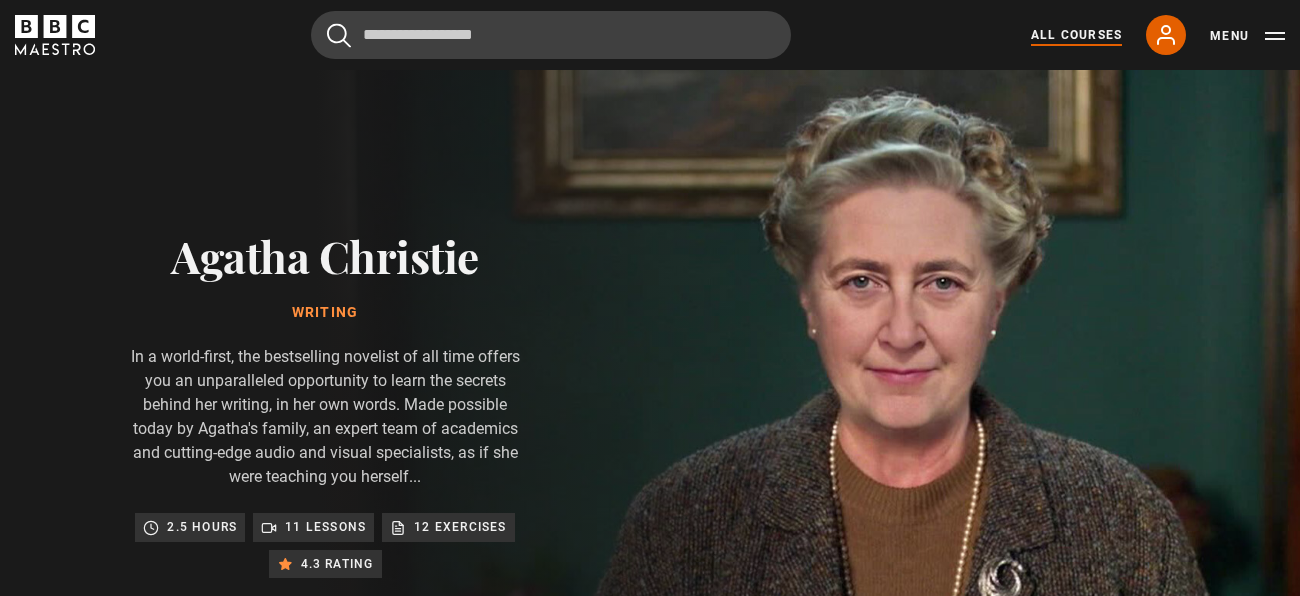 click on "All Courses" at bounding box center (1076, 35) 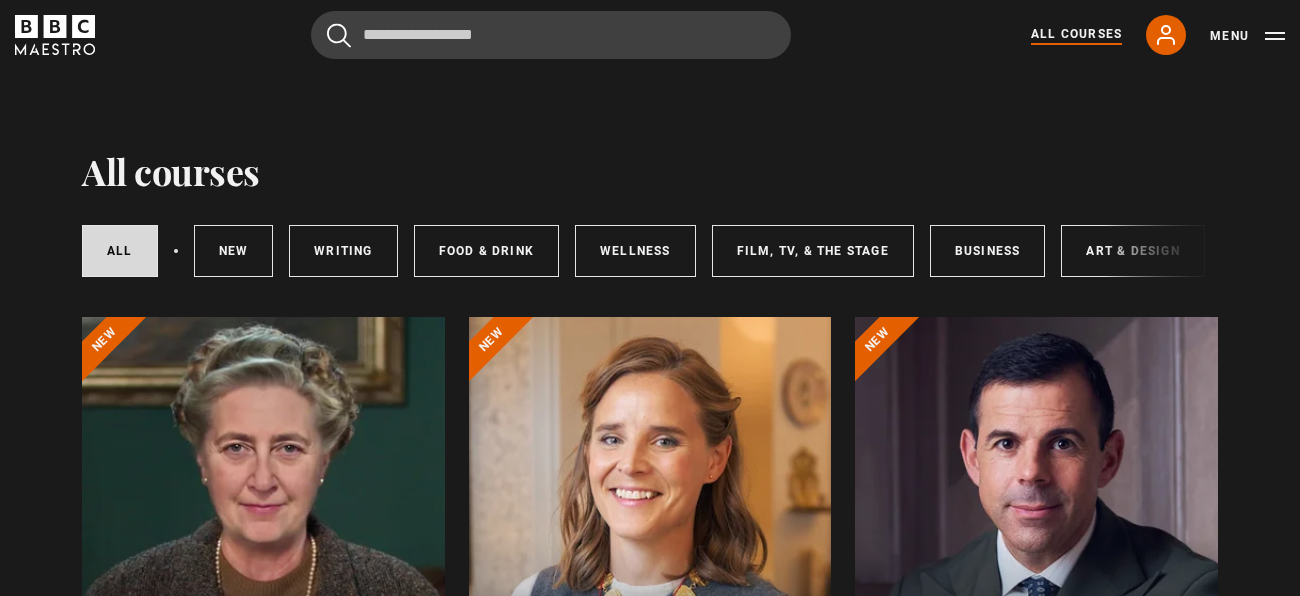 scroll, scrollTop: 0, scrollLeft: 0, axis: both 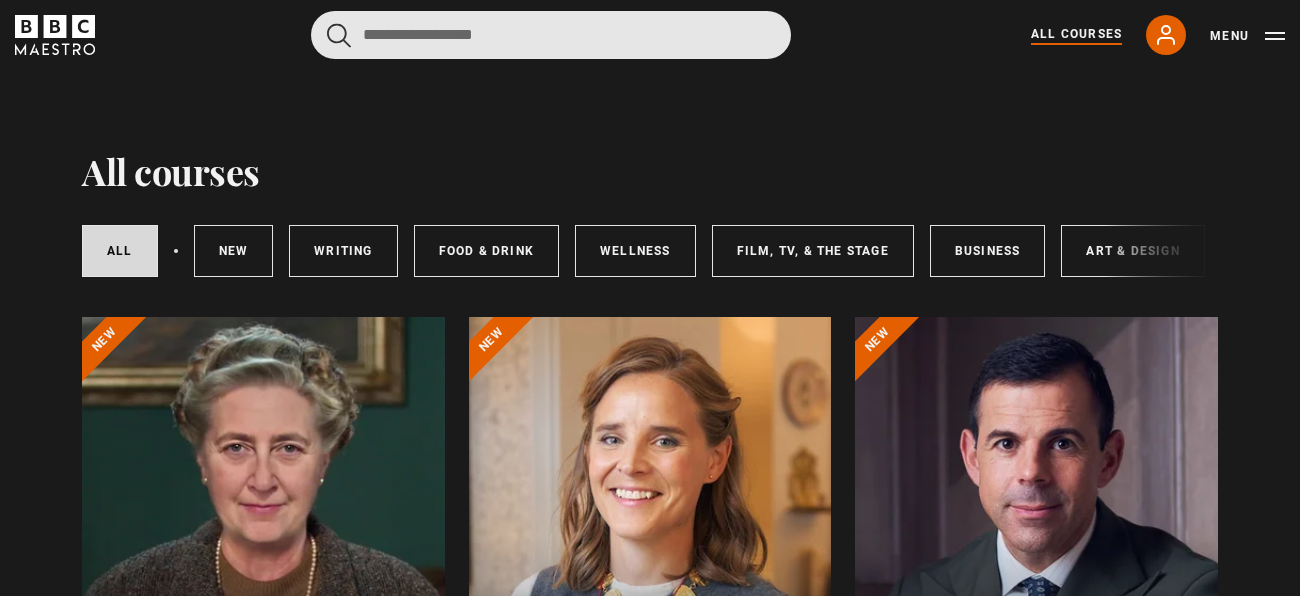 click at bounding box center (551, 35) 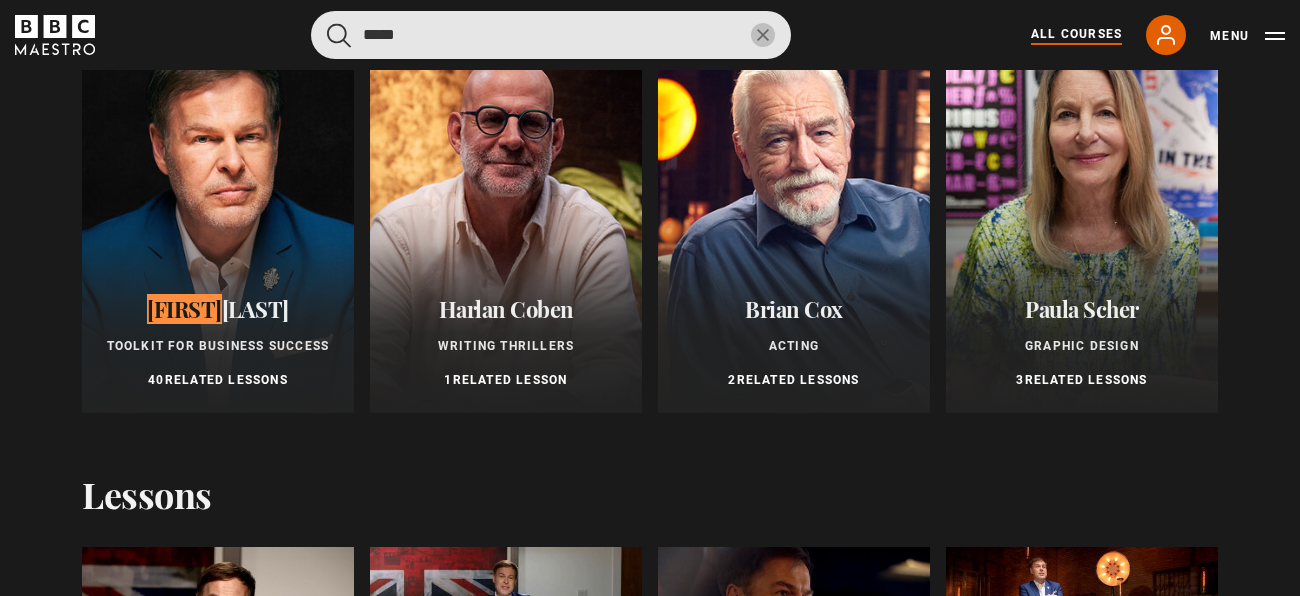 scroll, scrollTop: 181, scrollLeft: 0, axis: vertical 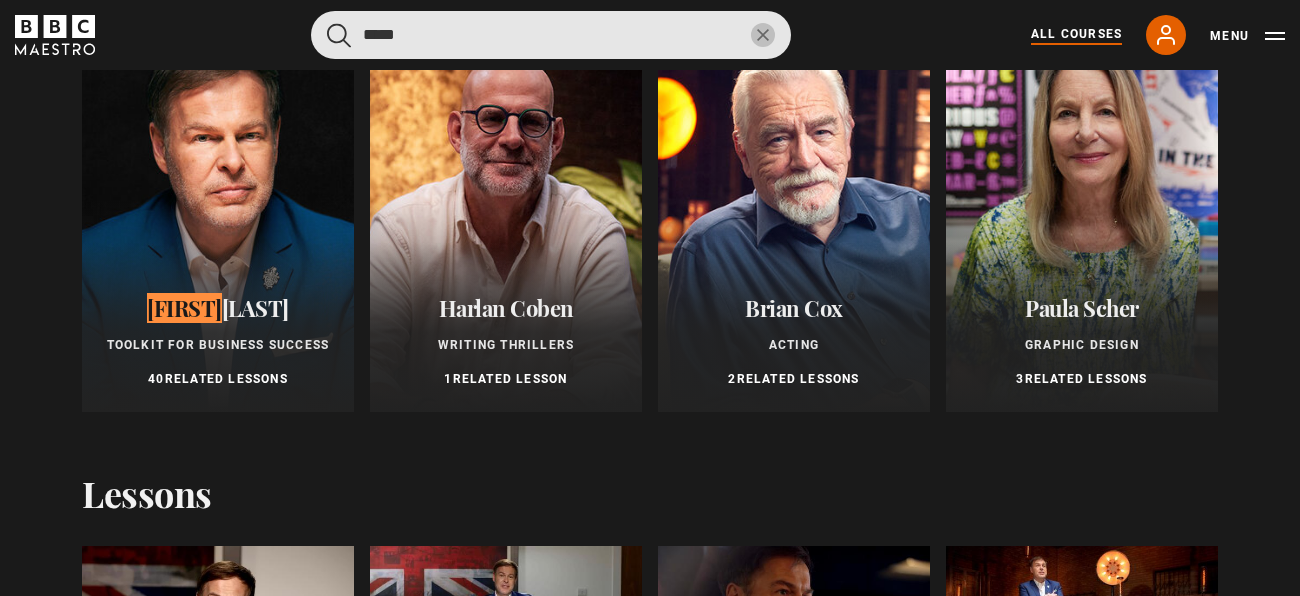type on "*****" 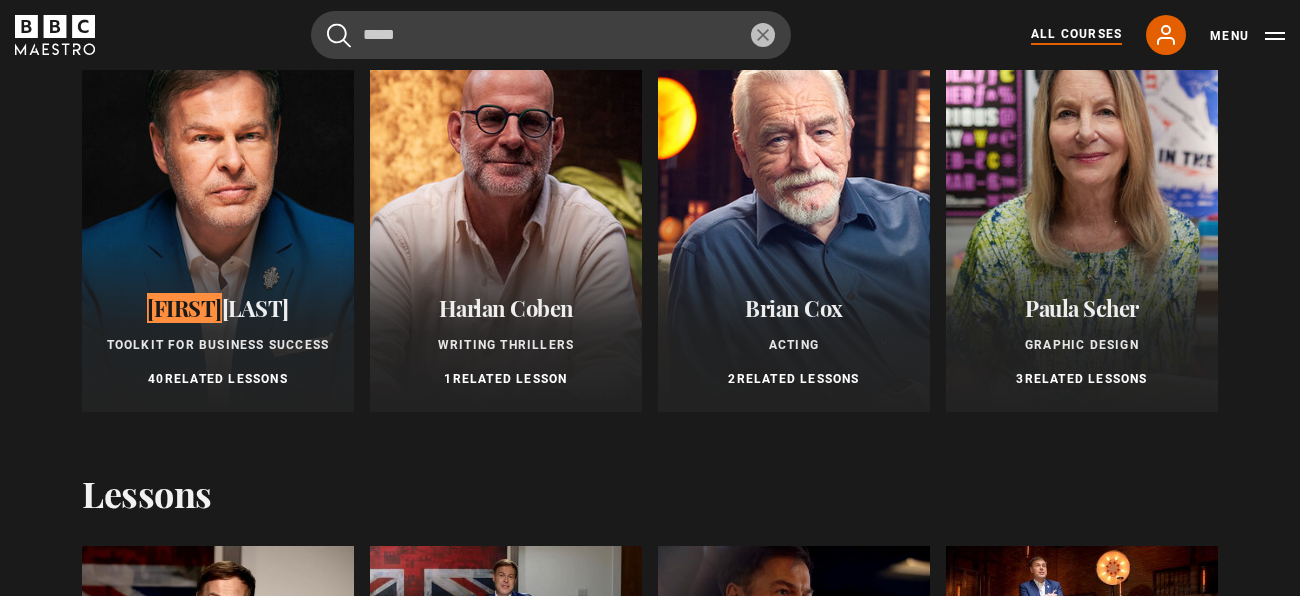 click at bounding box center [218, 216] 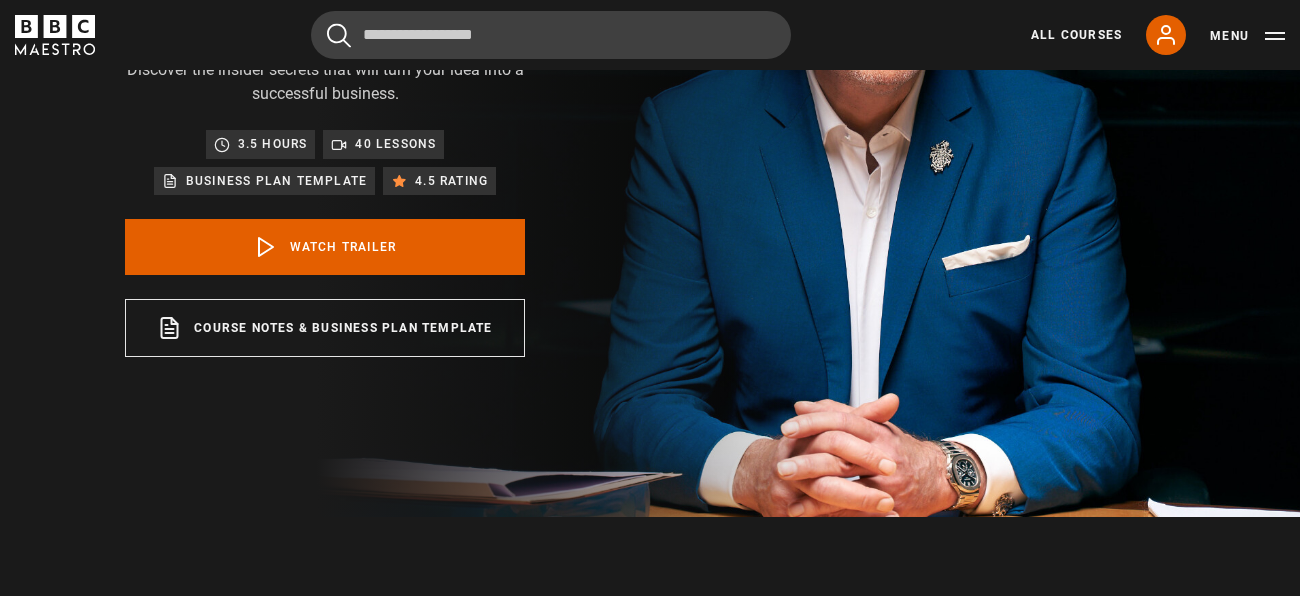 scroll, scrollTop: 0, scrollLeft: 0, axis: both 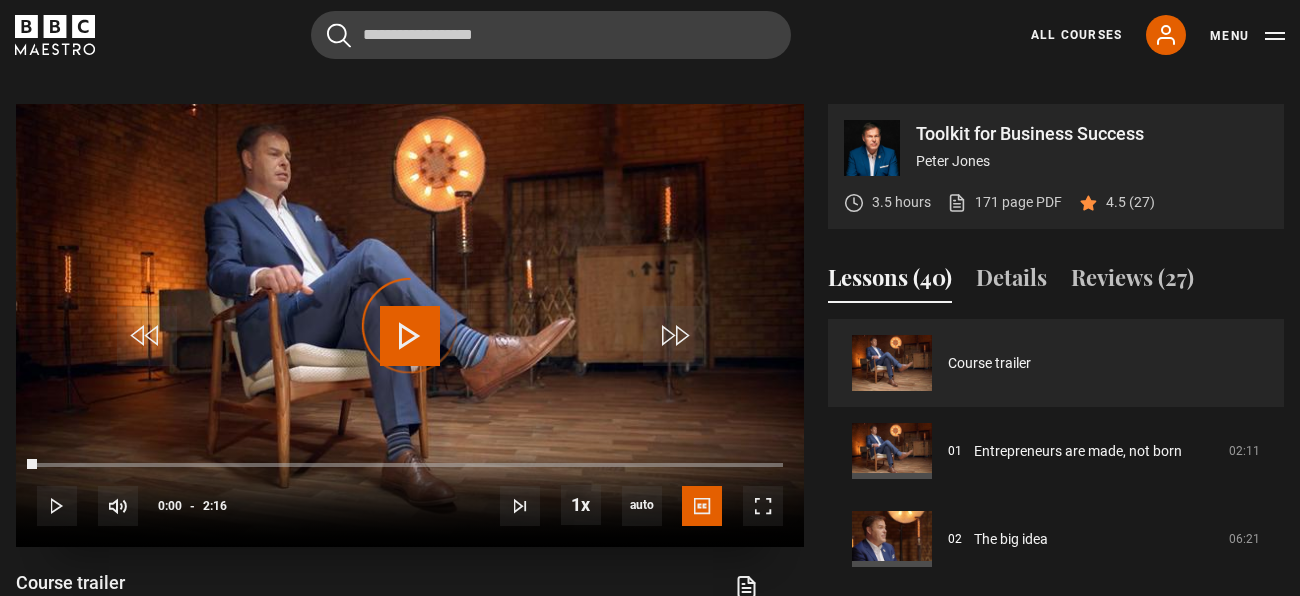 click on "Video Player is loading." at bounding box center [410, 326] 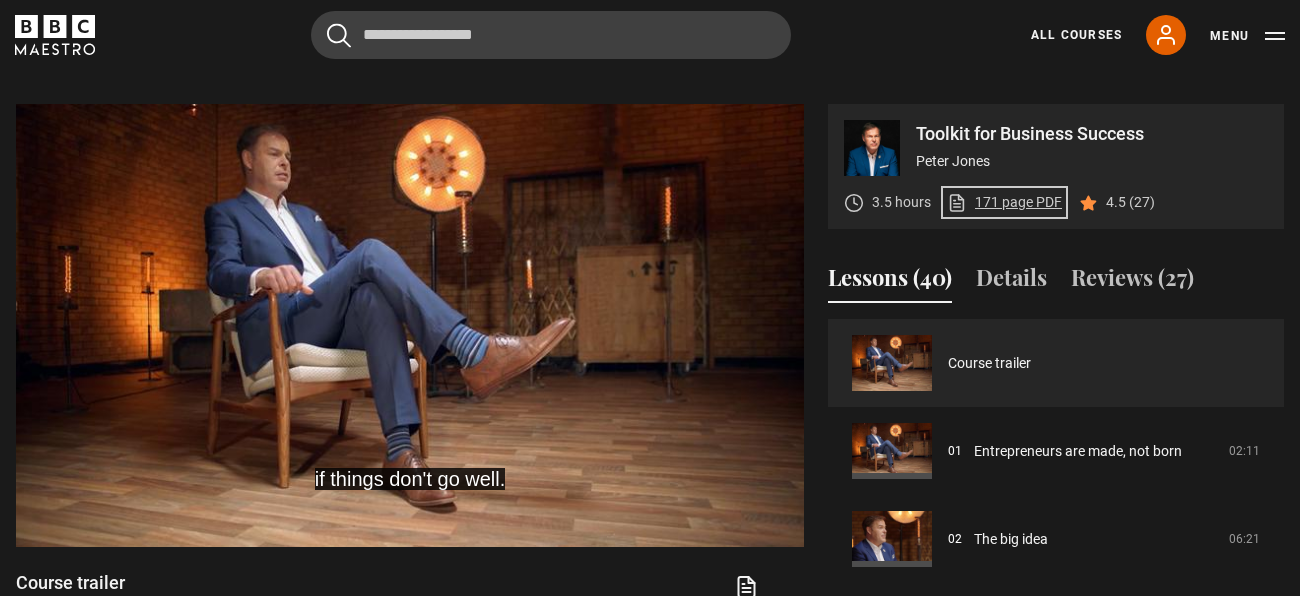 click on "171 page PDF
(opens in new tab)" at bounding box center [1004, 202] 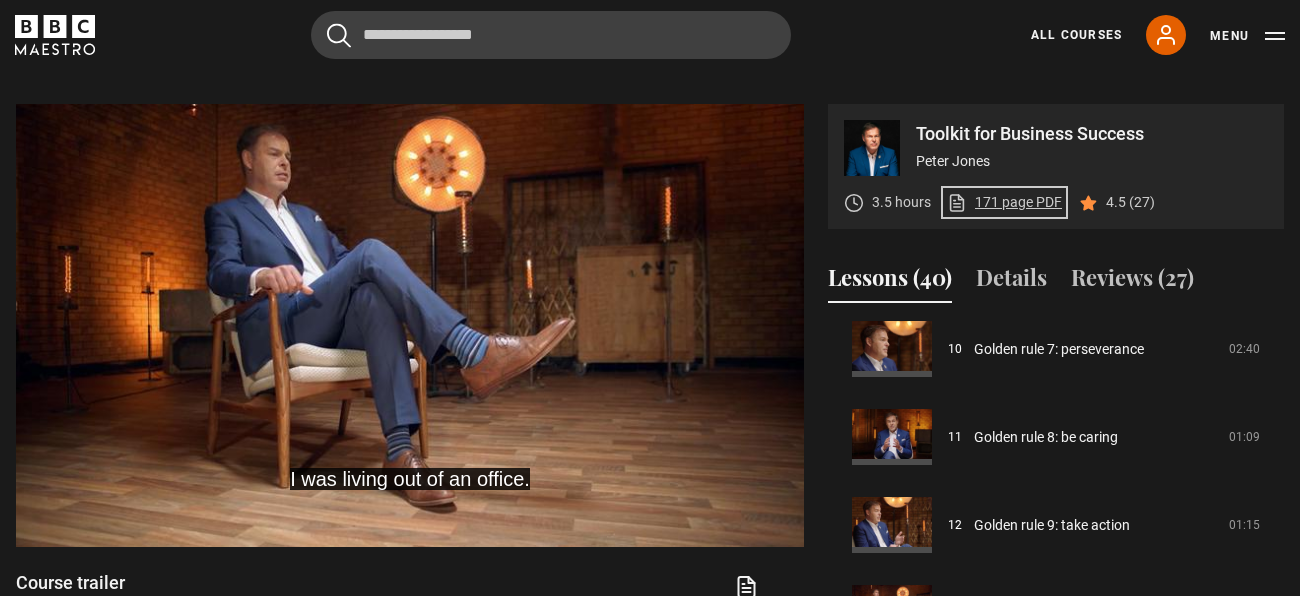 scroll, scrollTop: 900, scrollLeft: 0, axis: vertical 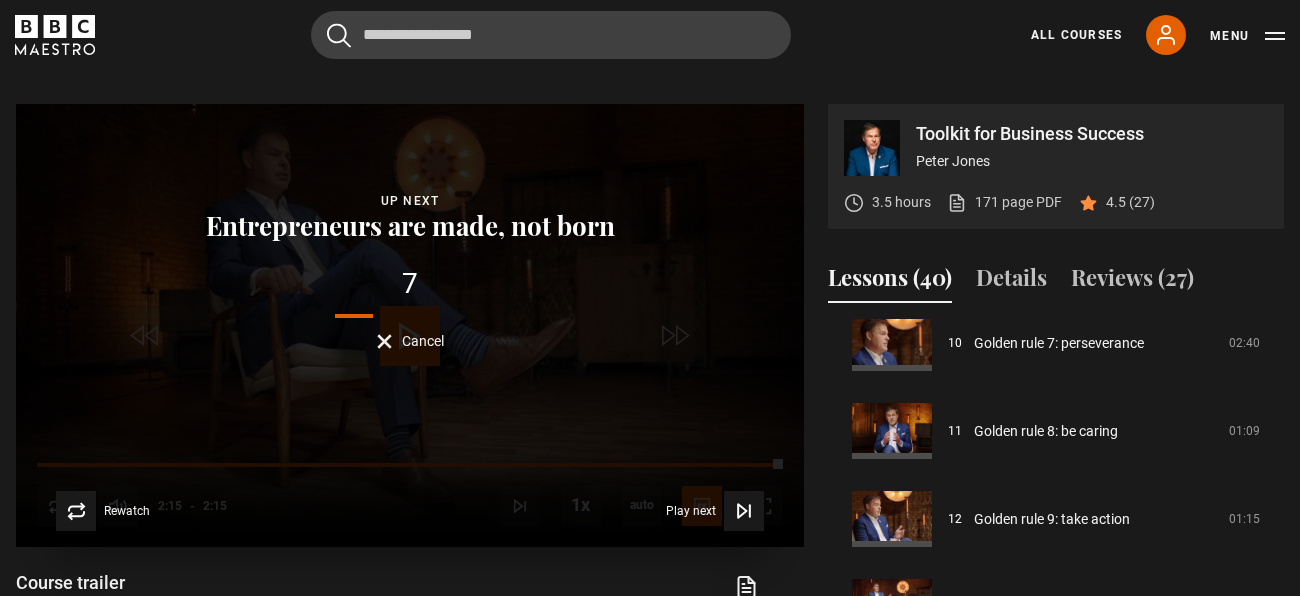 click on "Lesson Completed
Up next
Entrepreneurs are made, not born
7
Cancel
Rewatch
Rewatch
Play next
Play next" at bounding box center (410, 325) 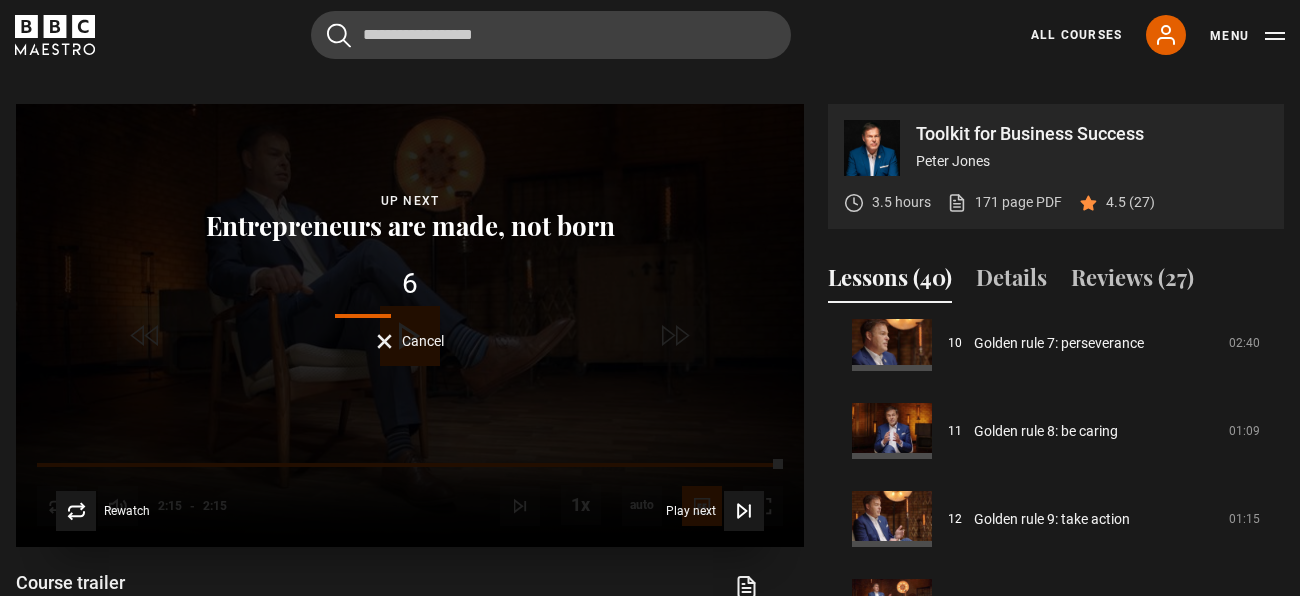 click on "Cancel" at bounding box center [410, 341] 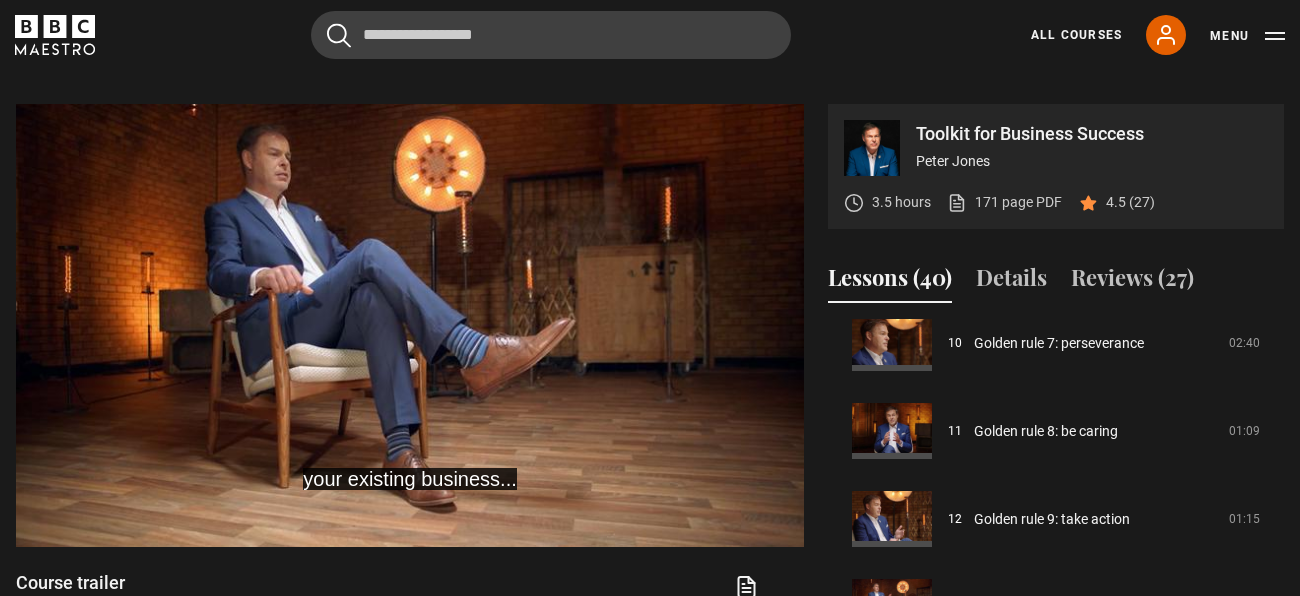 click 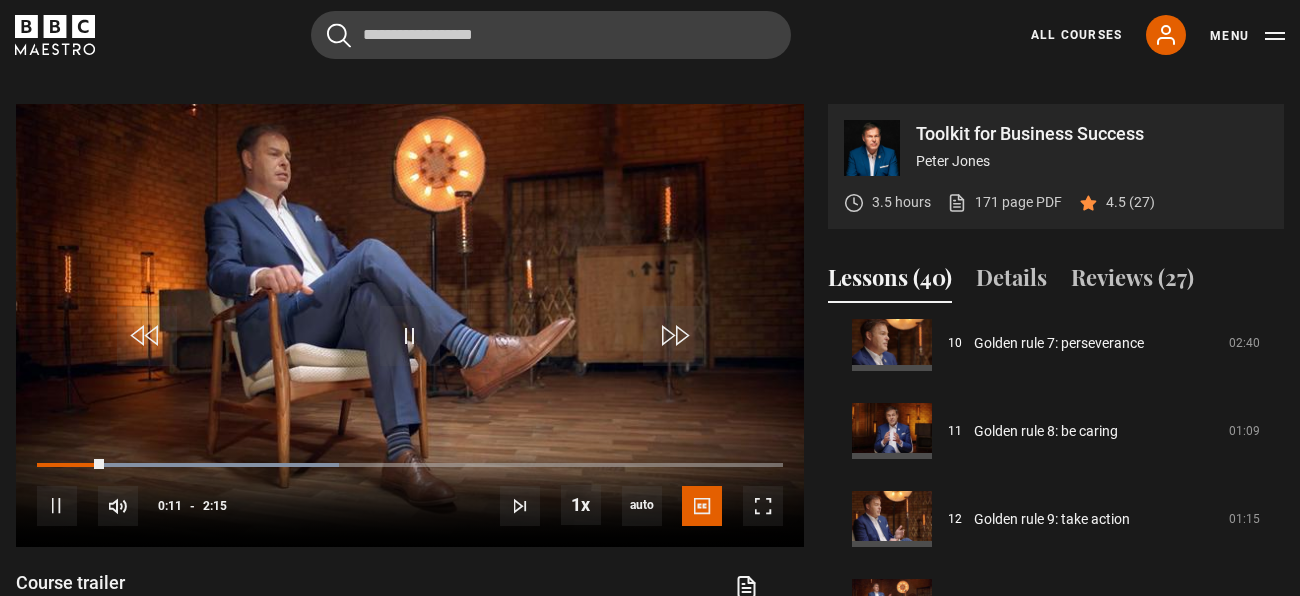 click 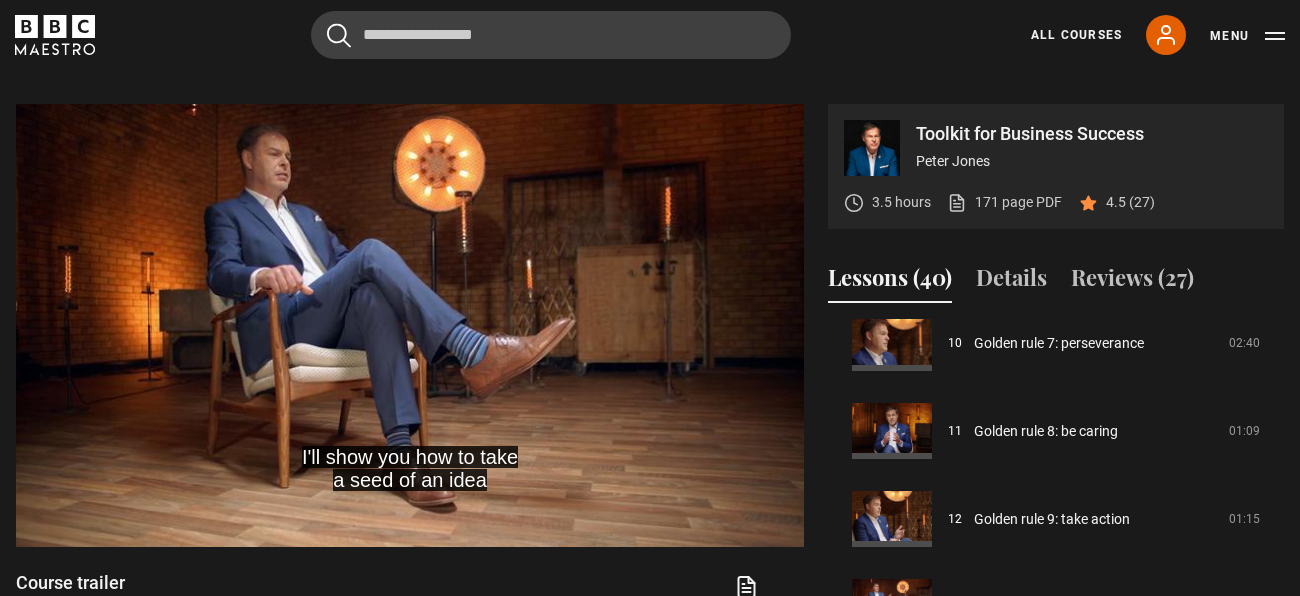 click 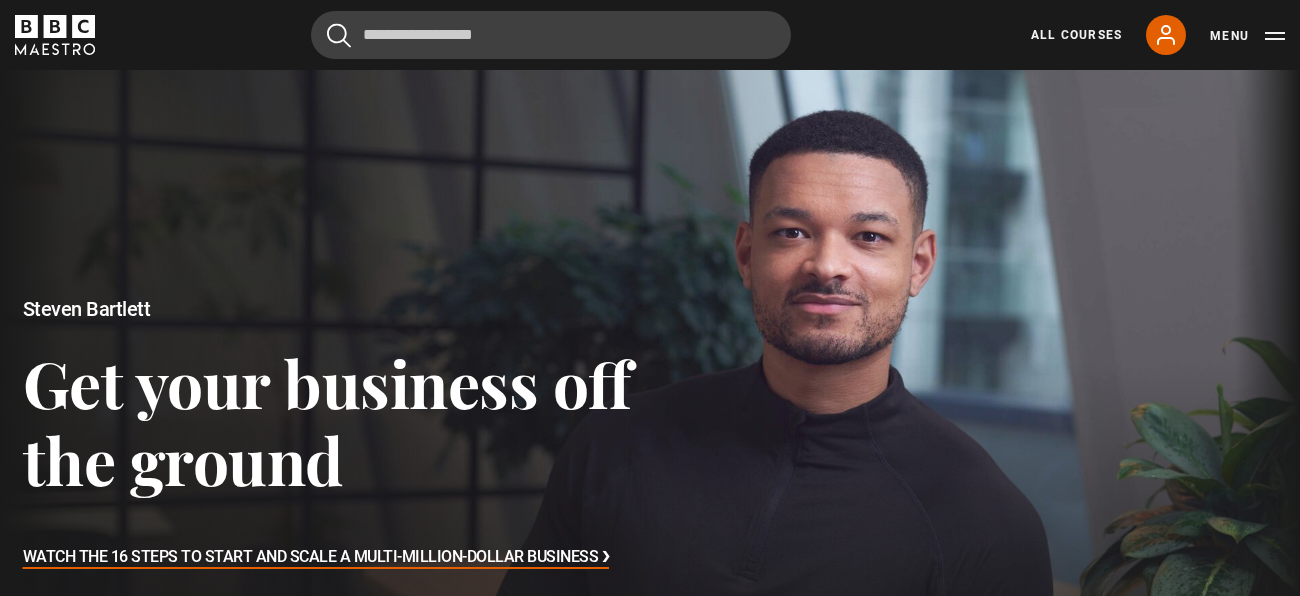 scroll, scrollTop: 0, scrollLeft: 0, axis: both 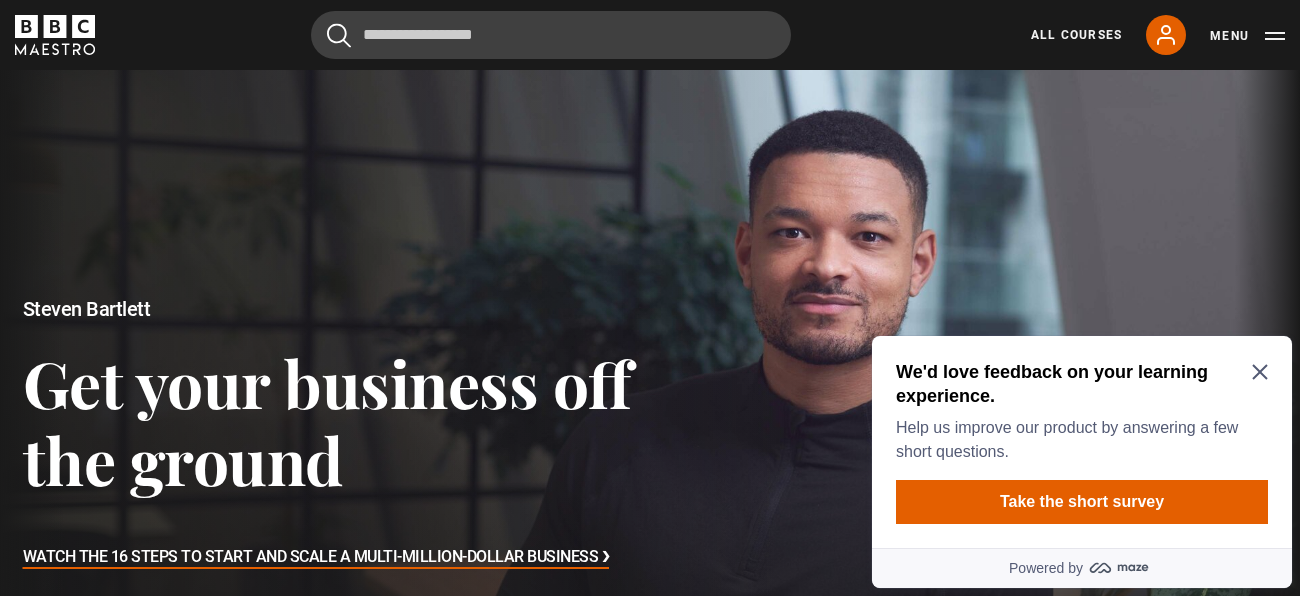 click 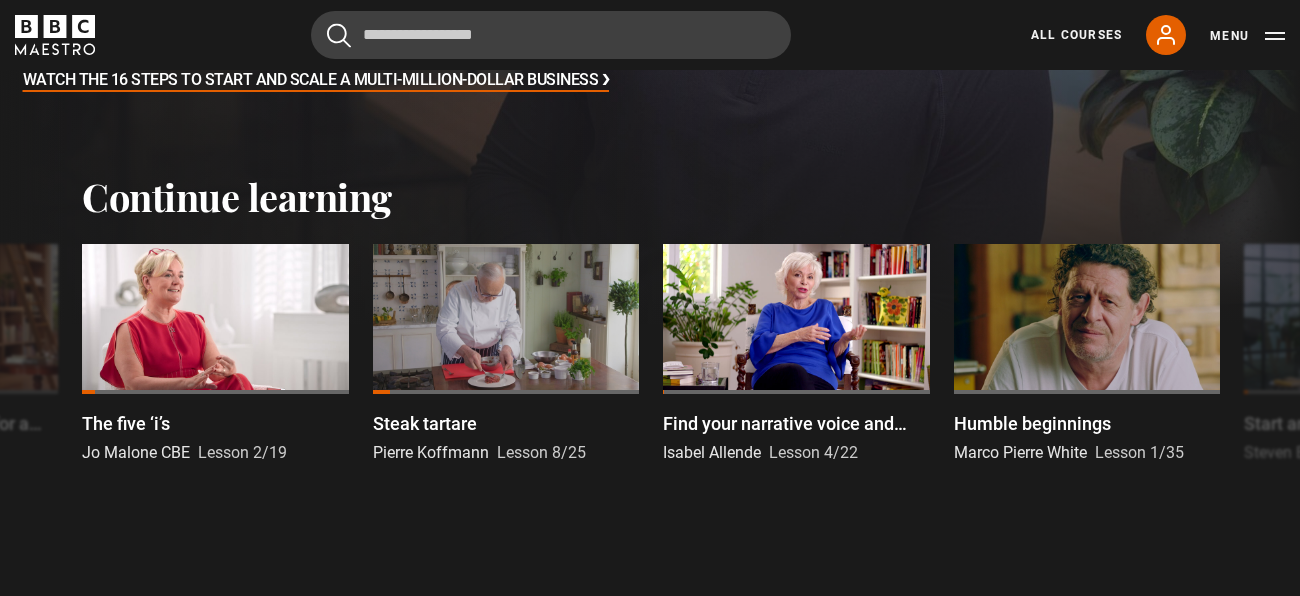 scroll, scrollTop: 490, scrollLeft: 0, axis: vertical 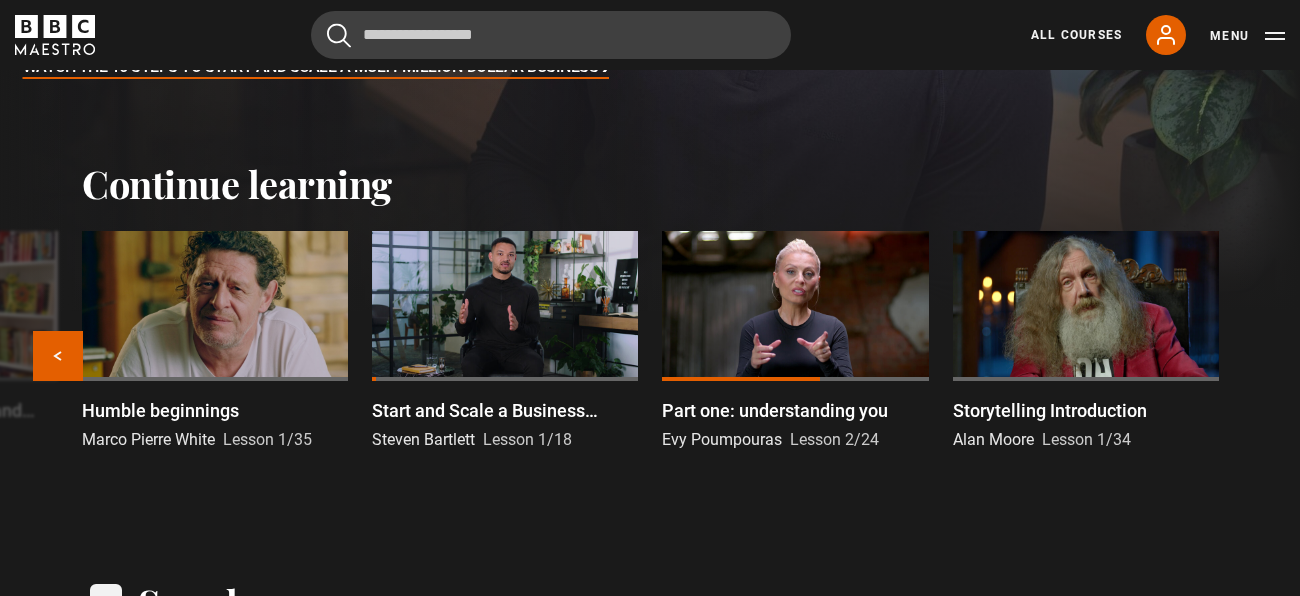 click on "Part one: understanding you" at bounding box center (775, 410) 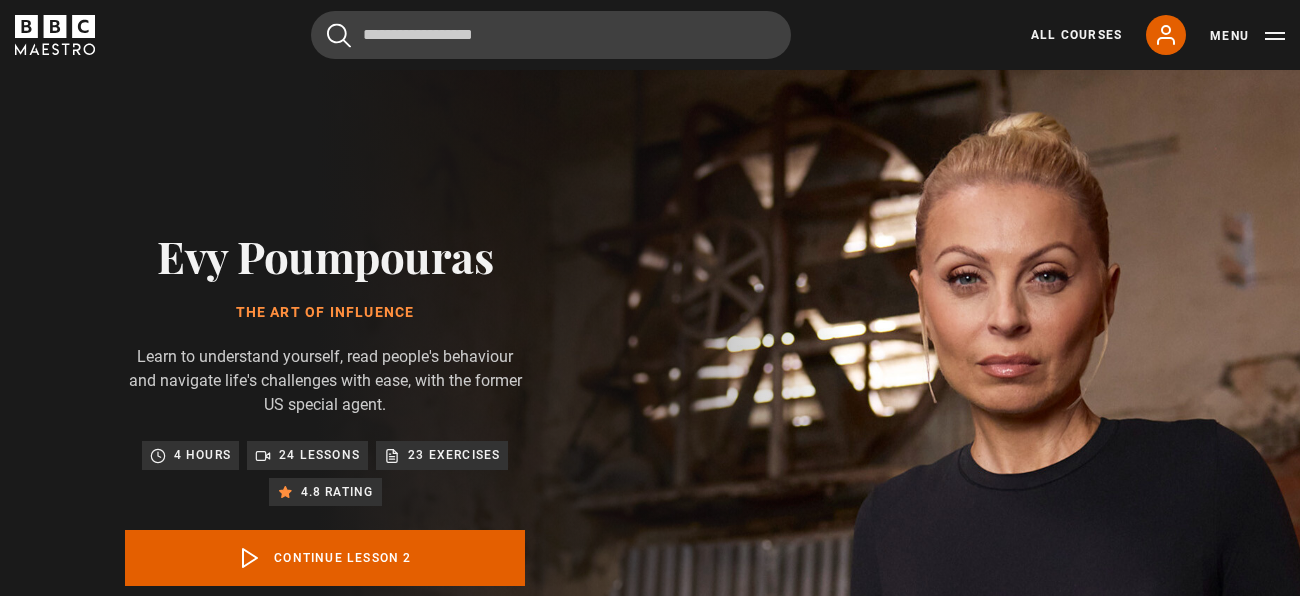 scroll, scrollTop: 827, scrollLeft: 0, axis: vertical 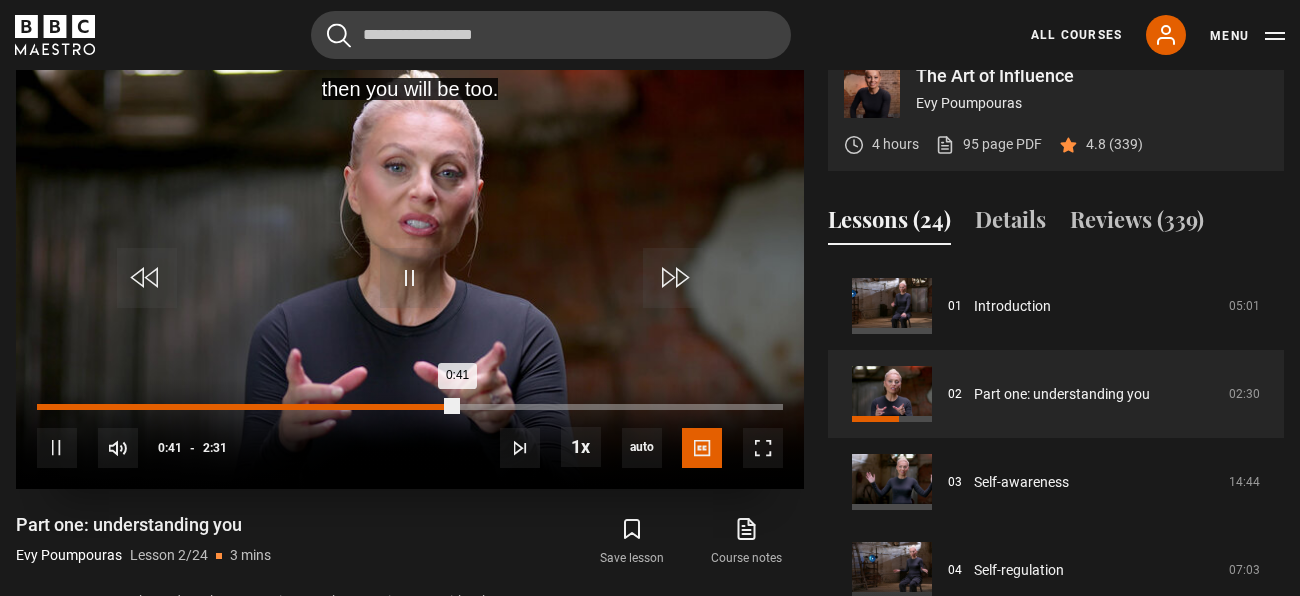 click on "0:41" at bounding box center [247, 407] 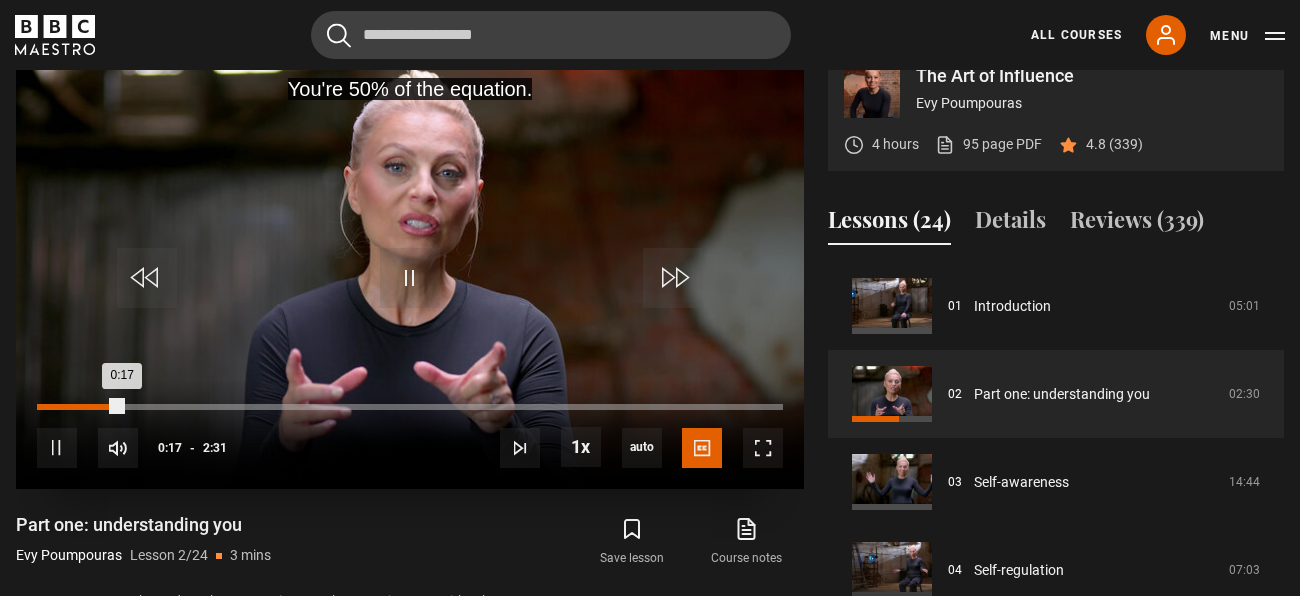 click on "0:17" at bounding box center [79, 407] 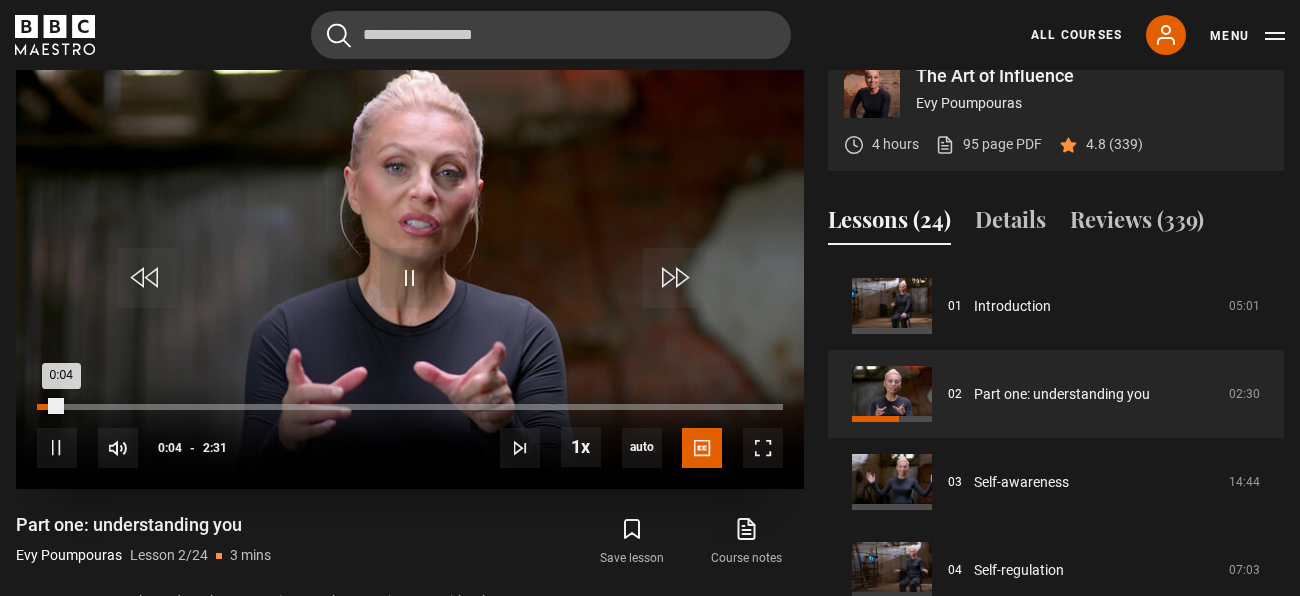 click on "Loaded :  0.00% 0:04 0:04" at bounding box center [410, 417] 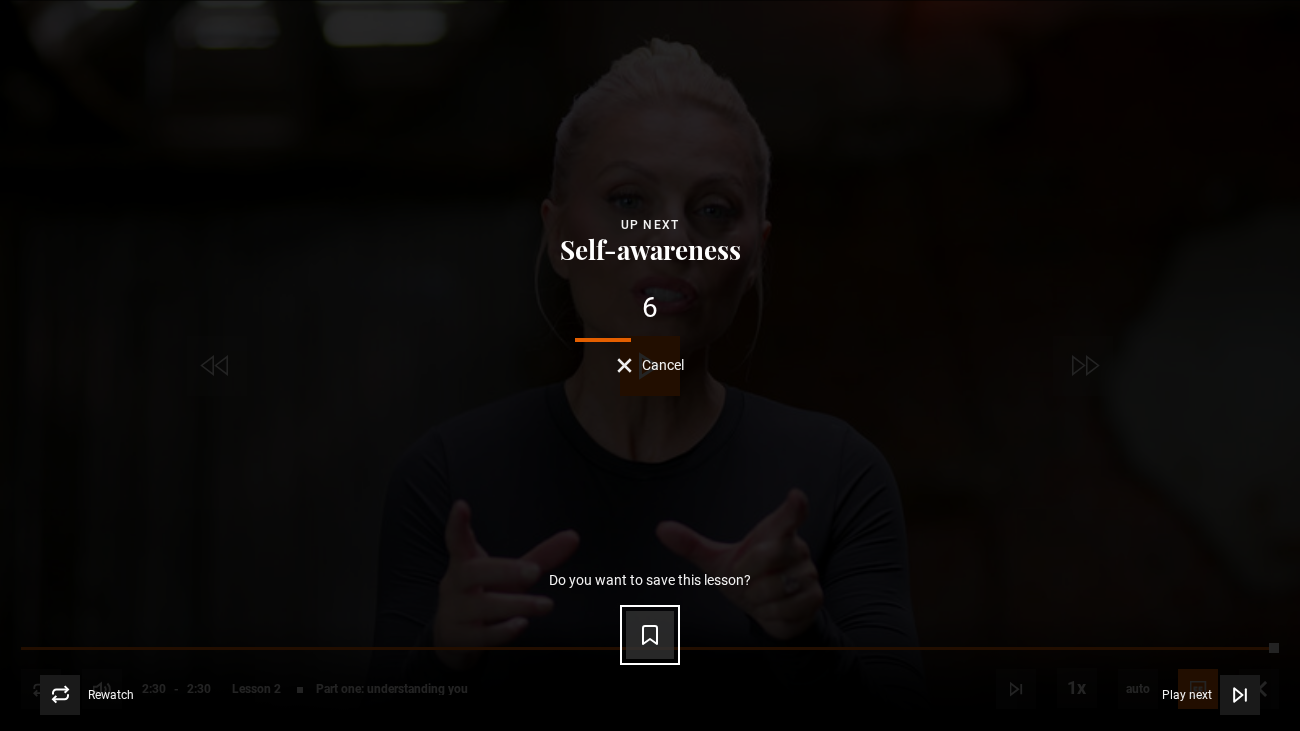 click 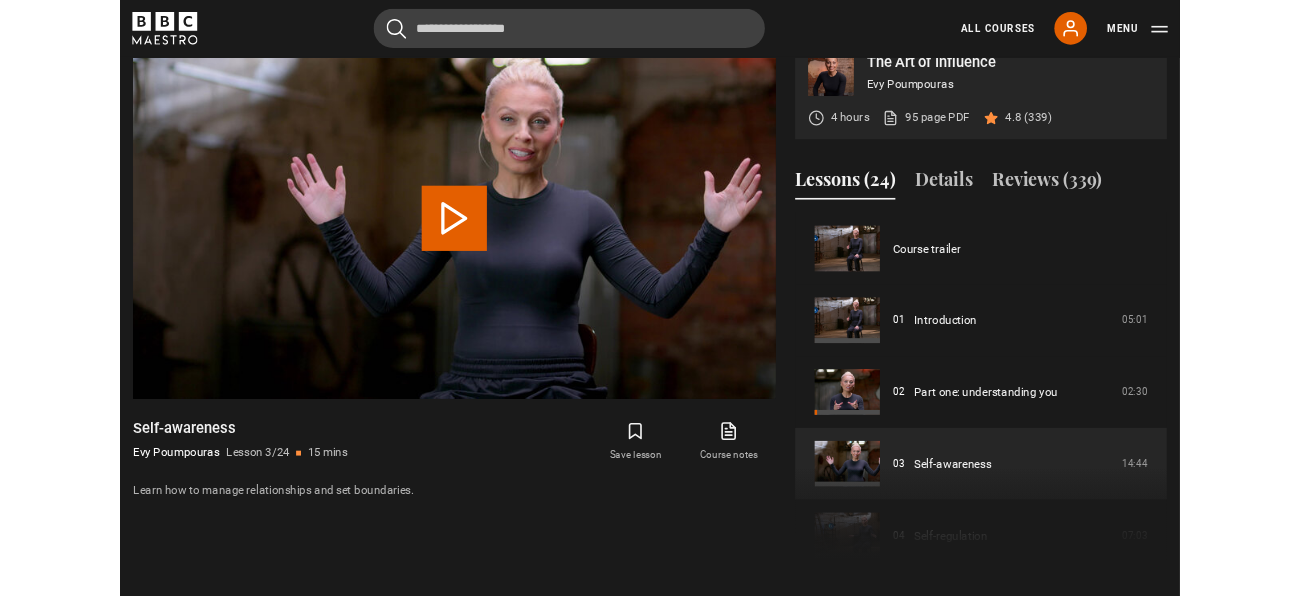 scroll, scrollTop: 827, scrollLeft: 0, axis: vertical 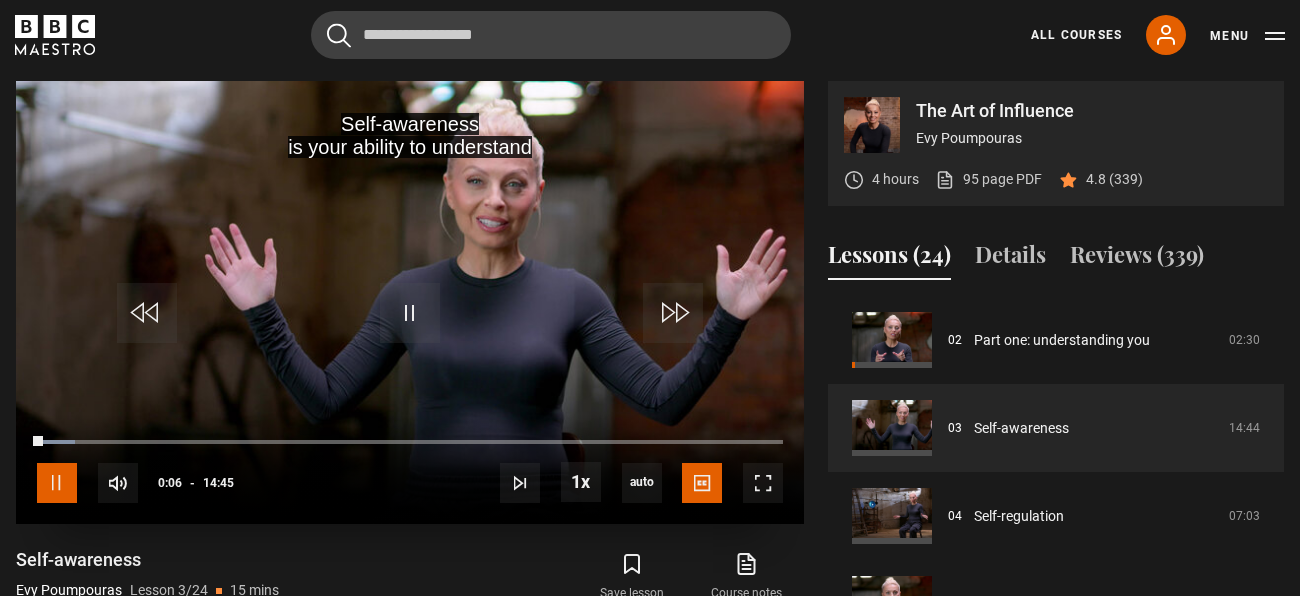click at bounding box center [57, 483] 